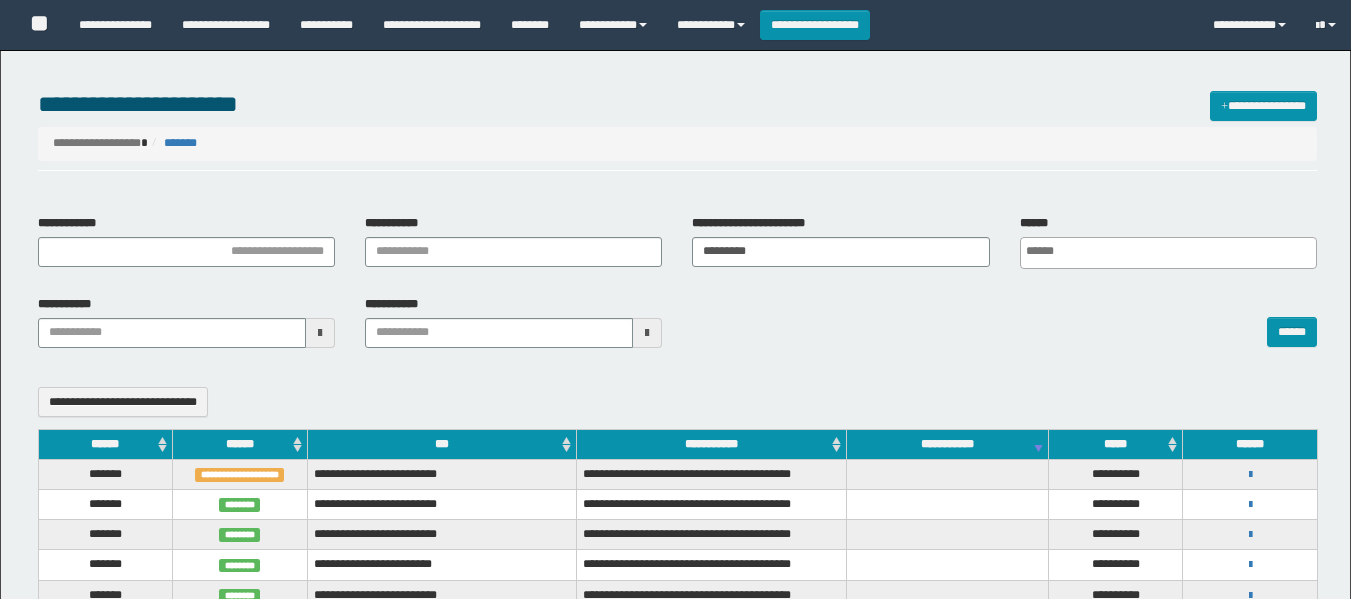 select 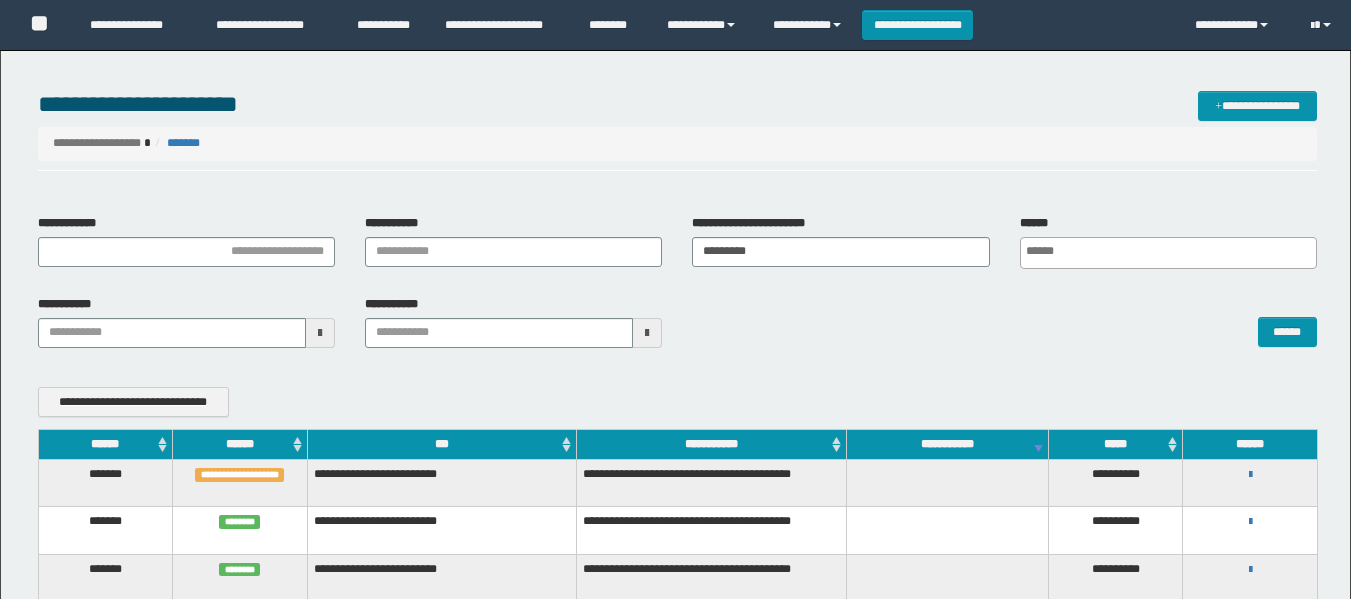 scroll, scrollTop: 300, scrollLeft: 0, axis: vertical 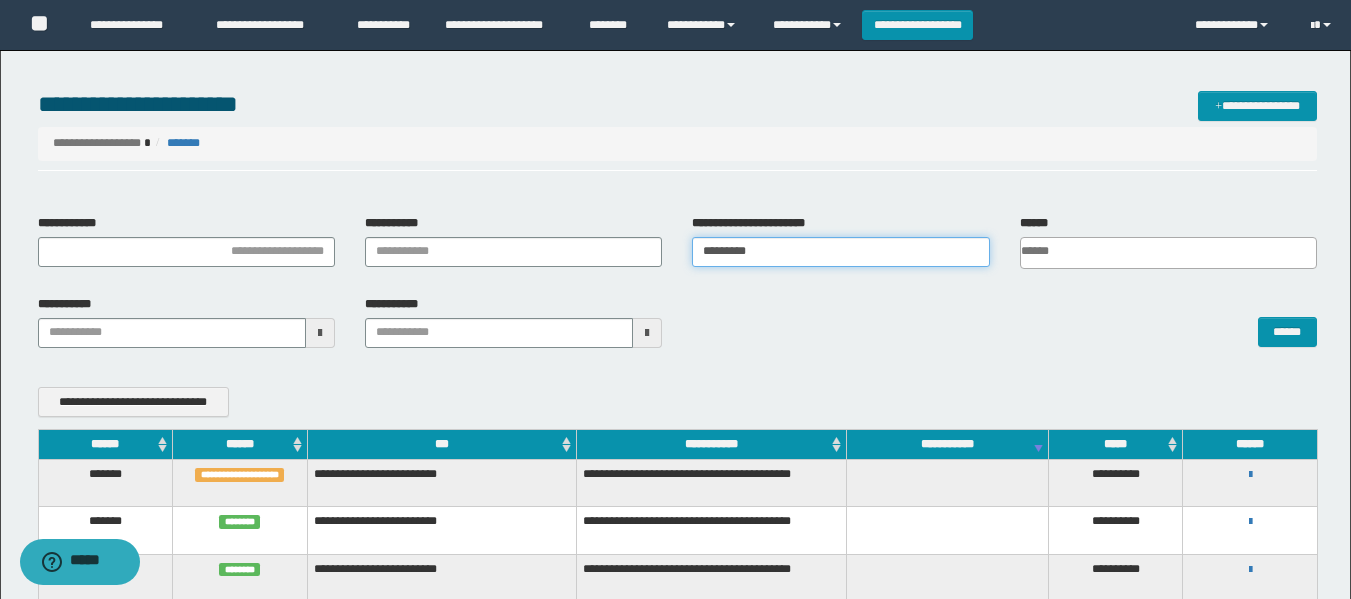 drag, startPoint x: 657, startPoint y: 231, endPoint x: 621, endPoint y: 228, distance: 36.124783 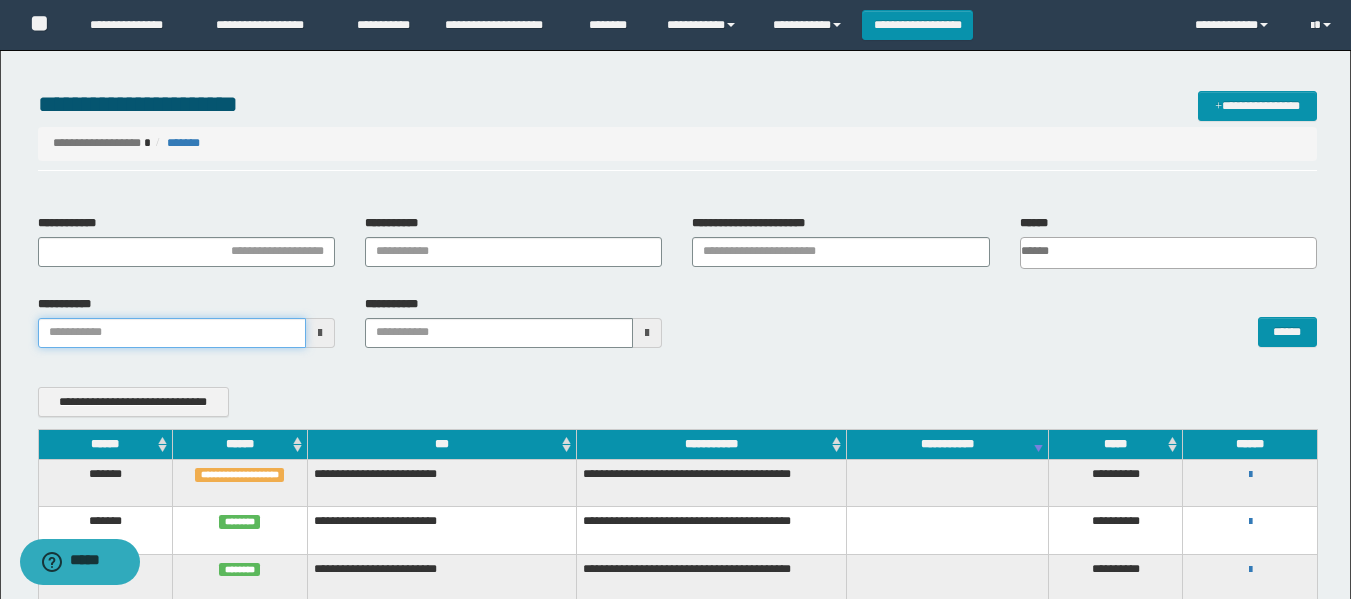 click on "**********" at bounding box center [675, 299] 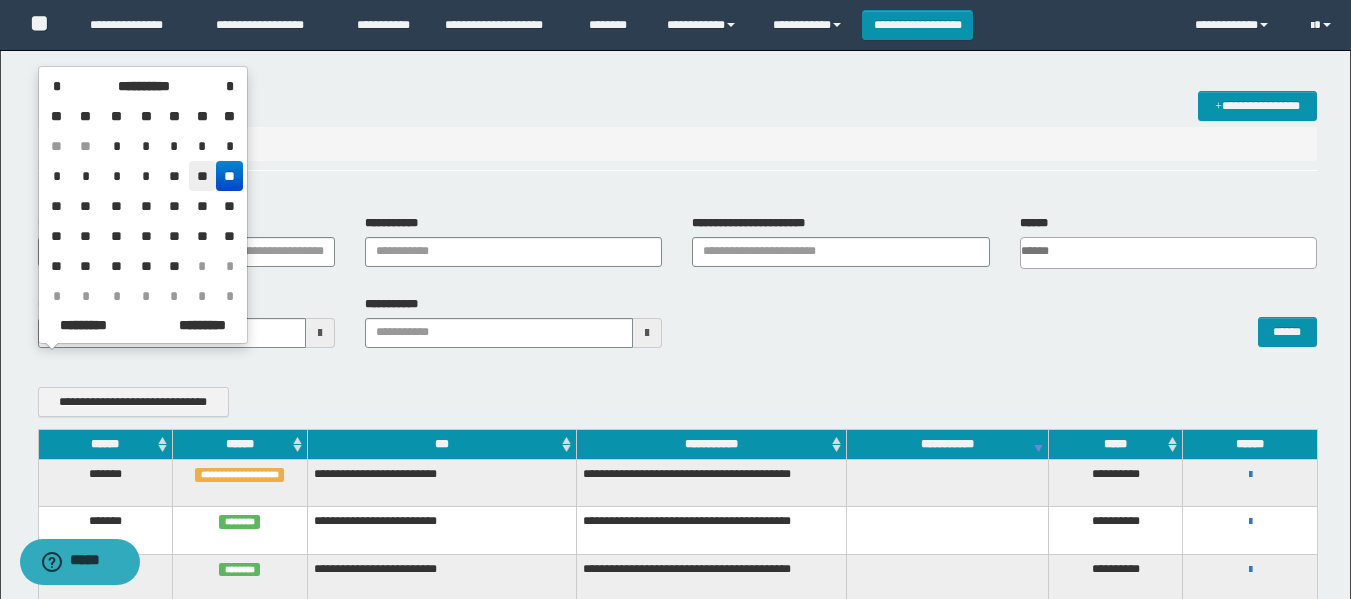 click on "**" at bounding box center (203, 176) 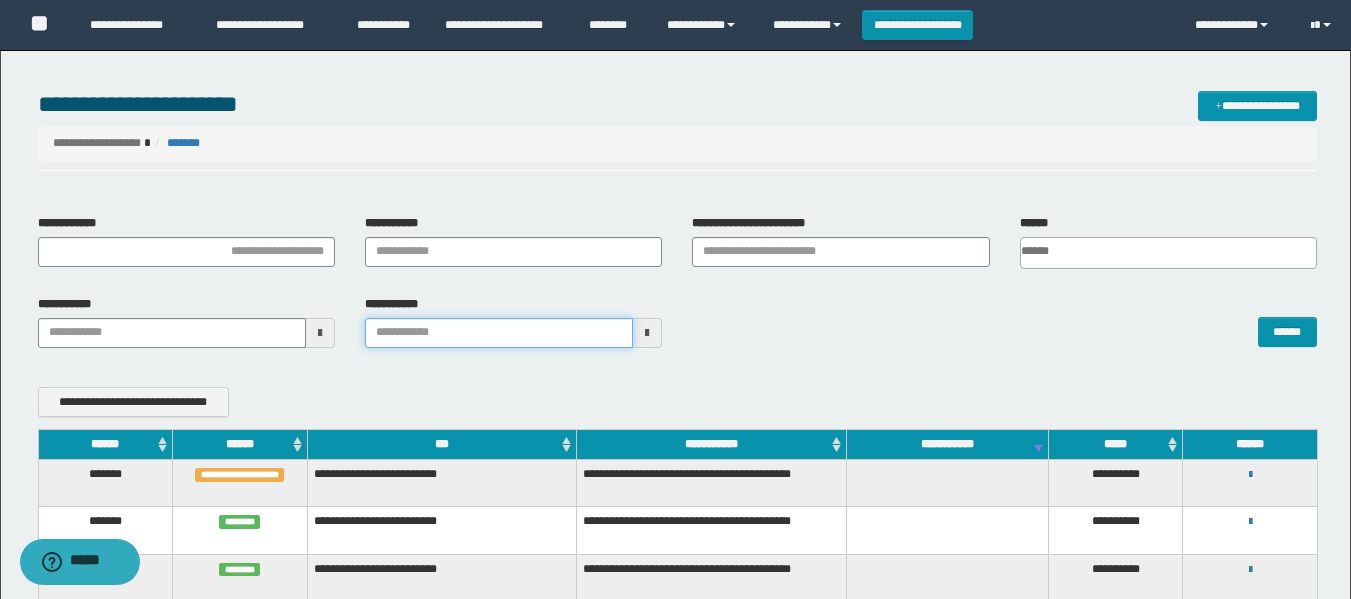 click on "**********" at bounding box center [675, 299] 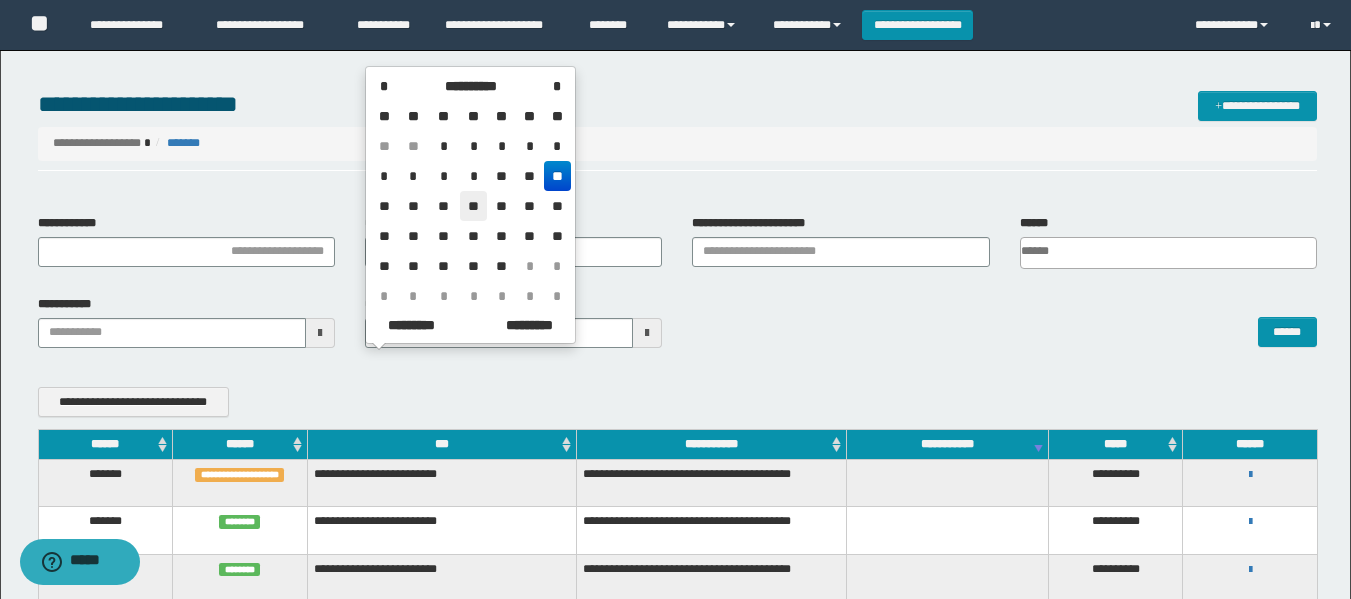 click on "**" at bounding box center (474, 206) 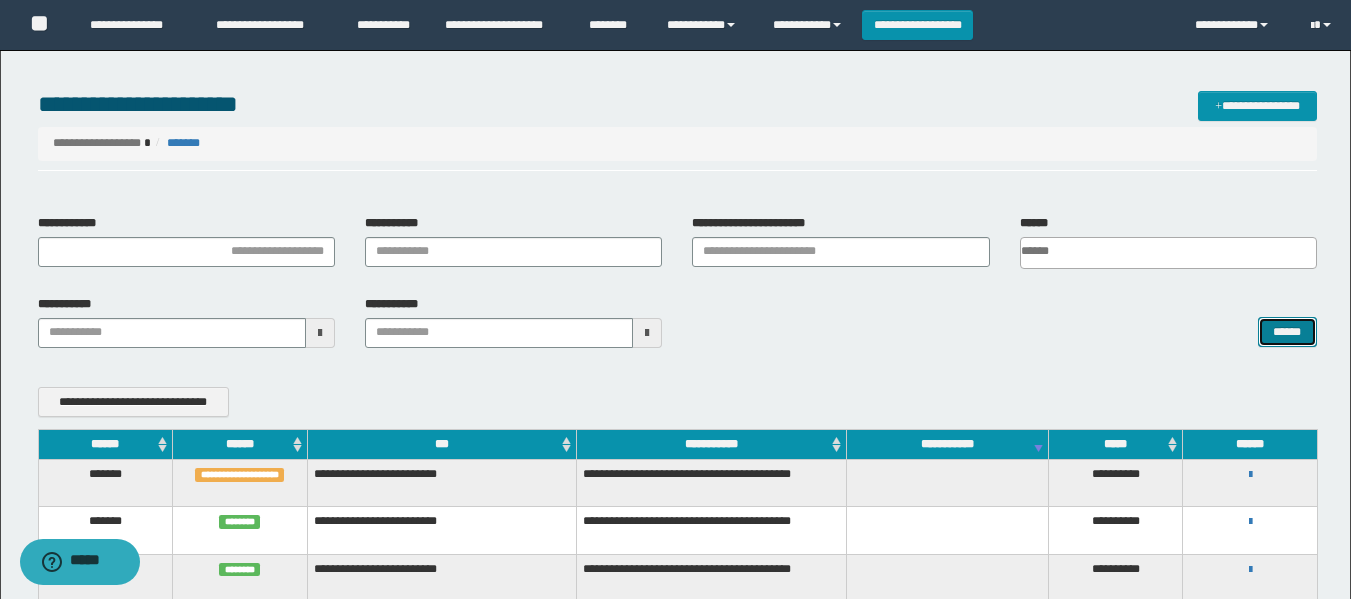 click on "******" at bounding box center [1287, 332] 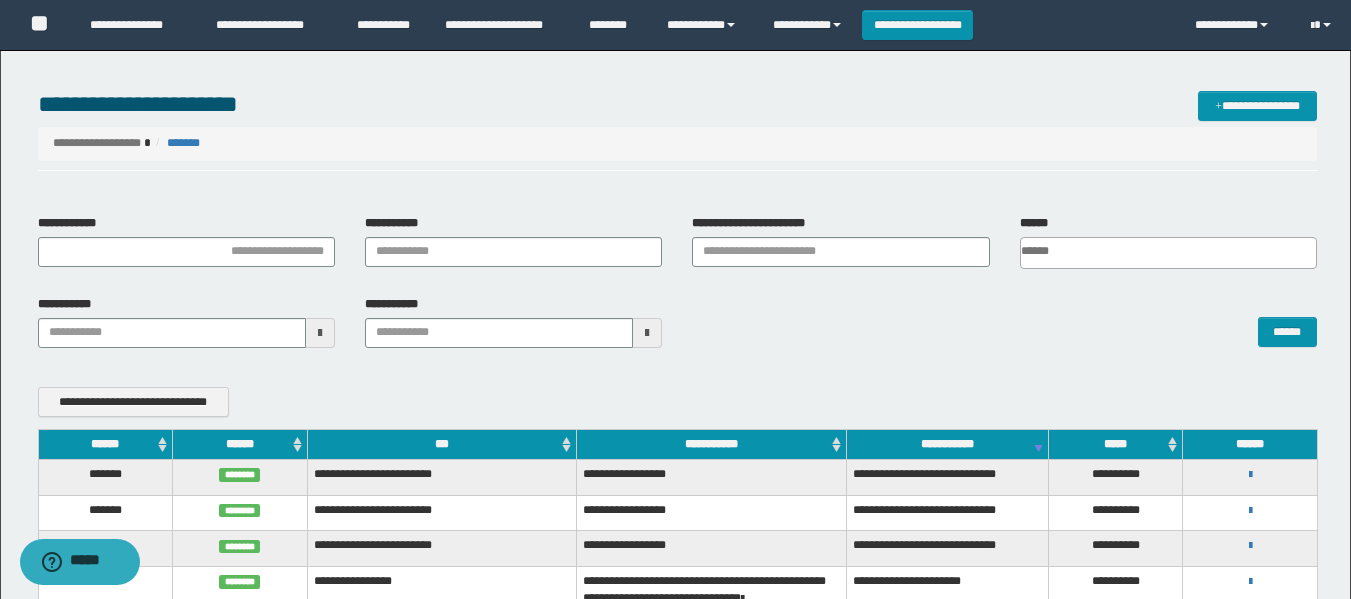 click on "******" at bounding box center (240, 444) 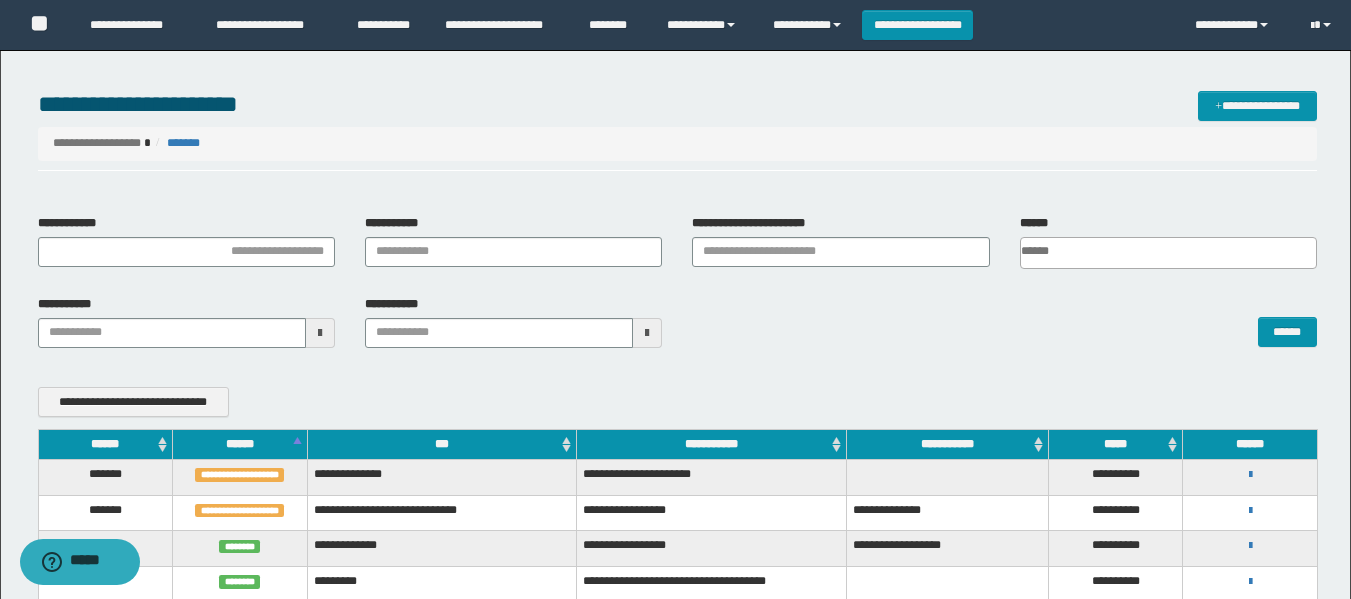 click on "******" at bounding box center [240, 444] 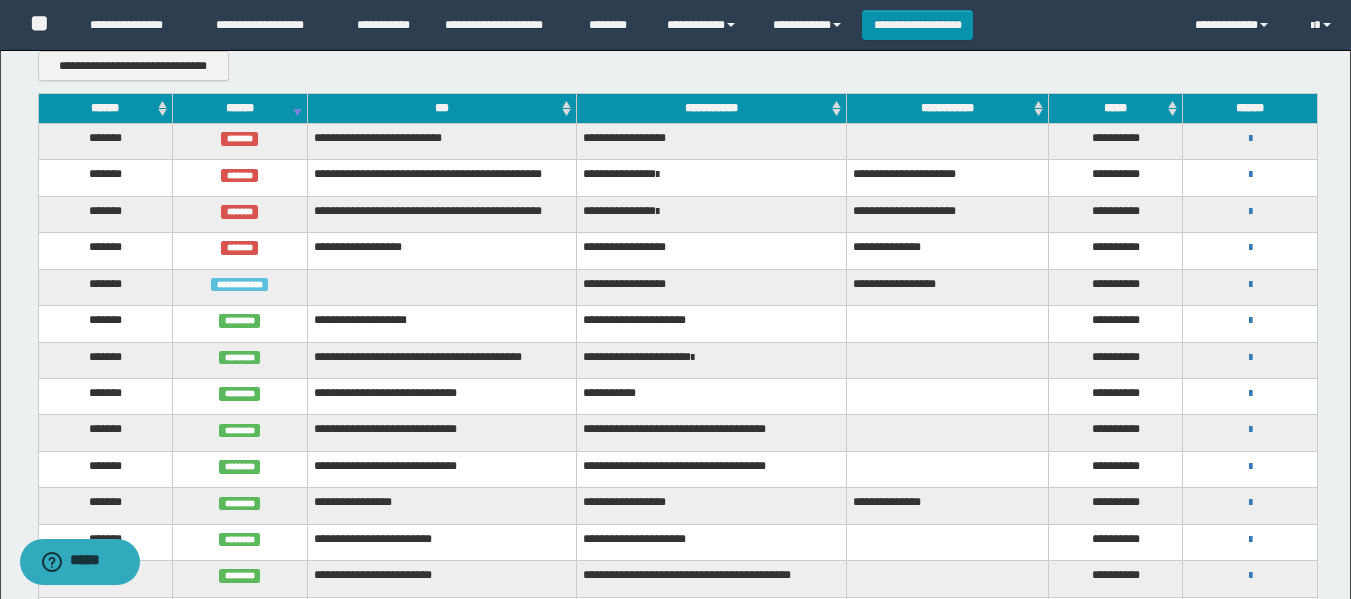 scroll, scrollTop: 300, scrollLeft: 0, axis: vertical 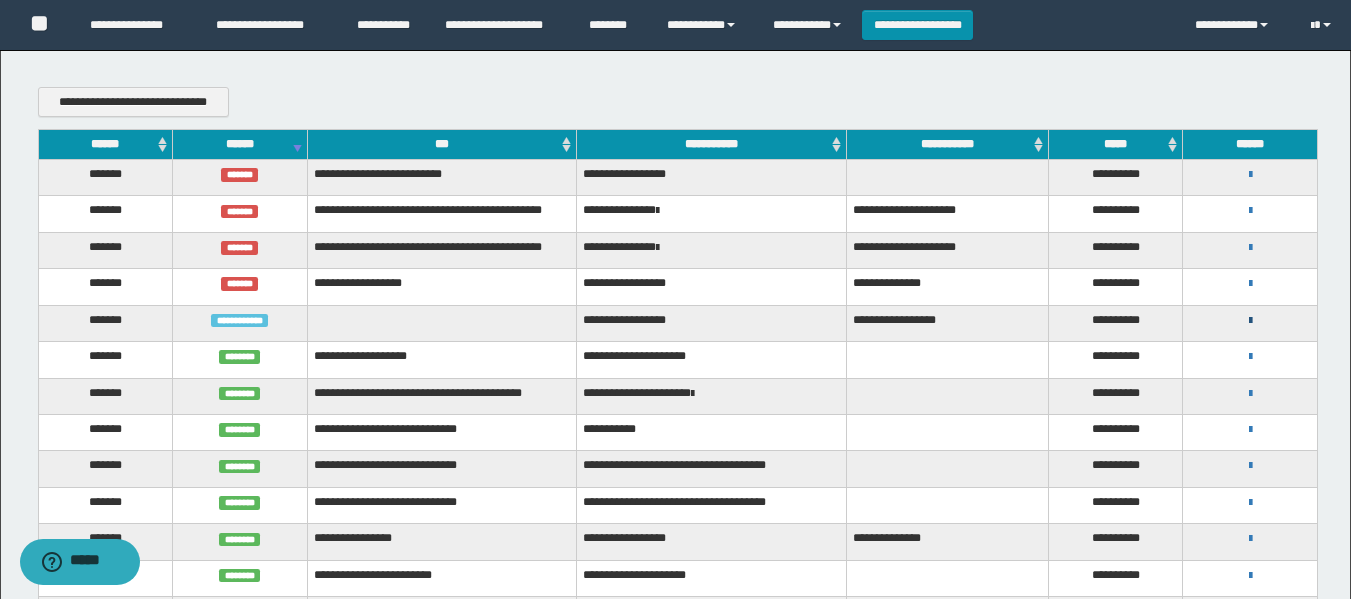 click at bounding box center [1250, 321] 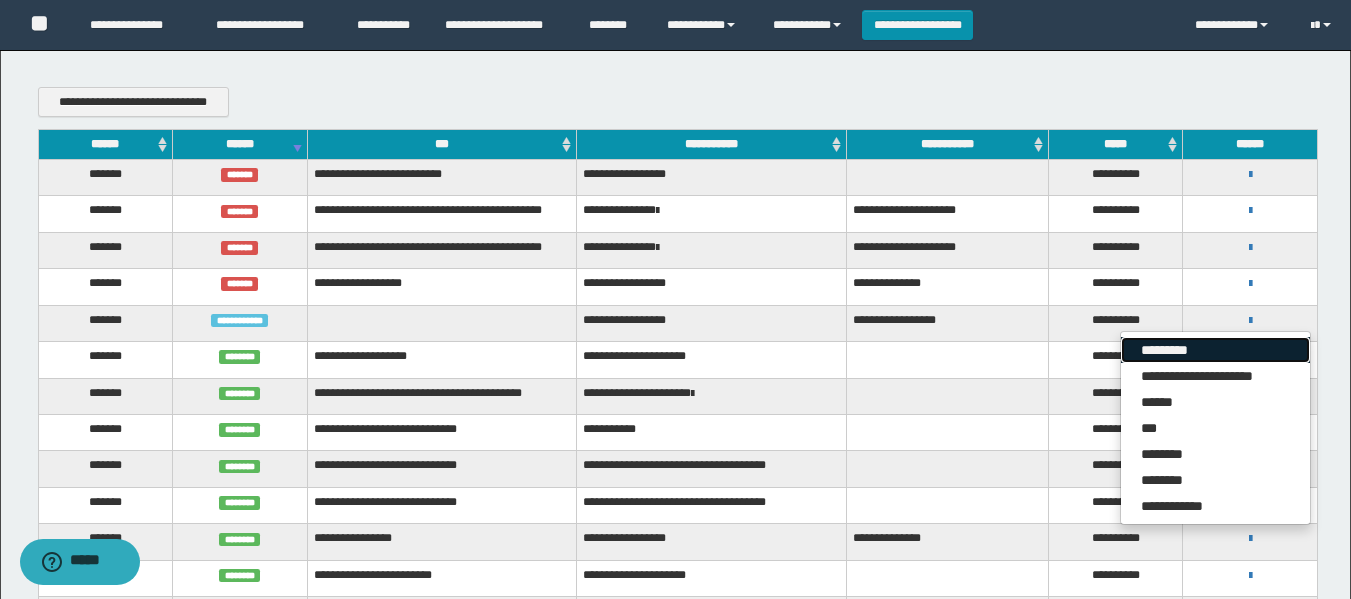 click on "*********" at bounding box center (1215, 350) 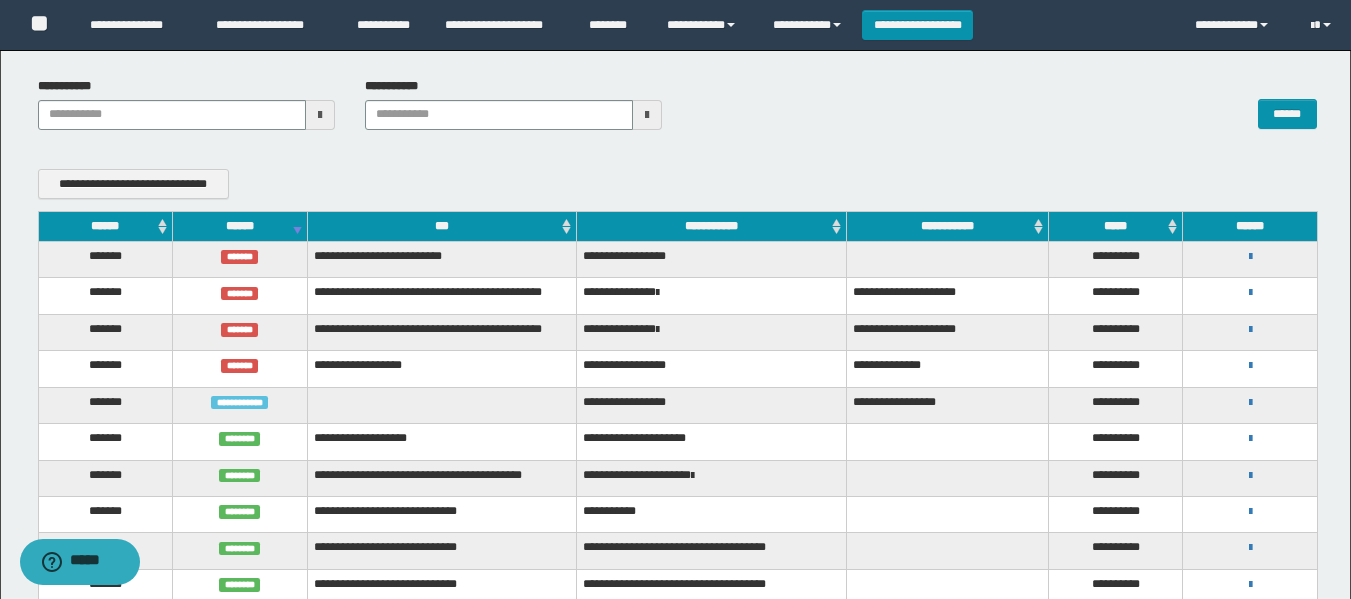 scroll, scrollTop: 100, scrollLeft: 0, axis: vertical 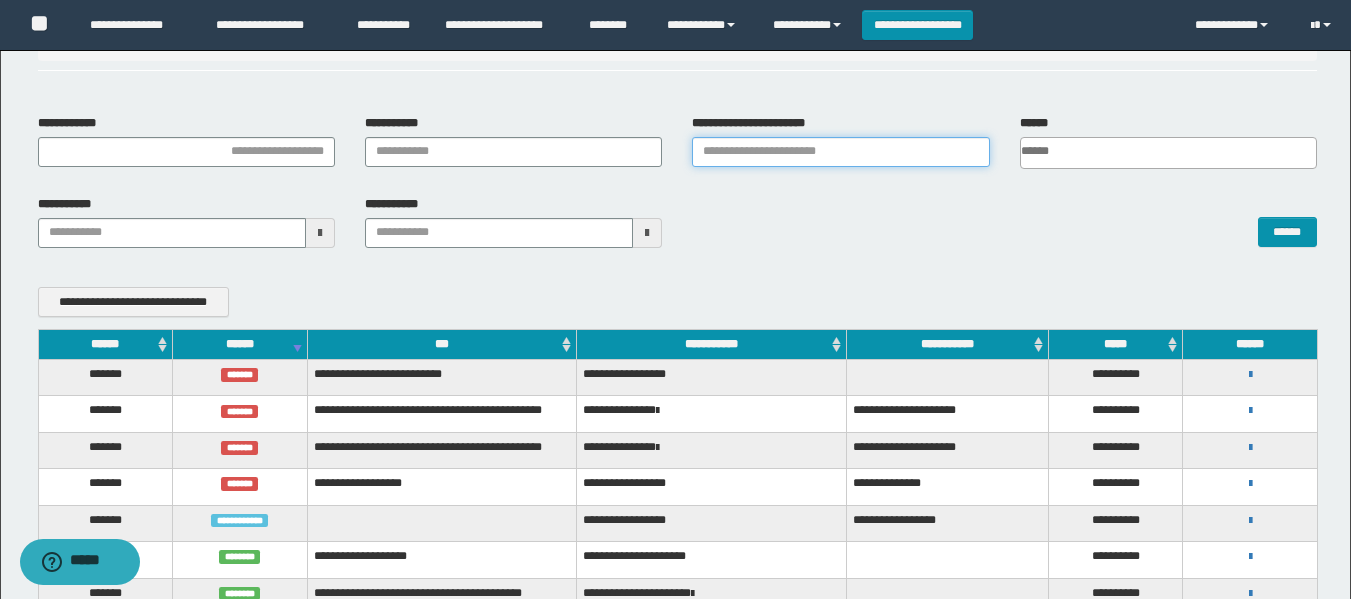 click on "**********" at bounding box center (840, 152) 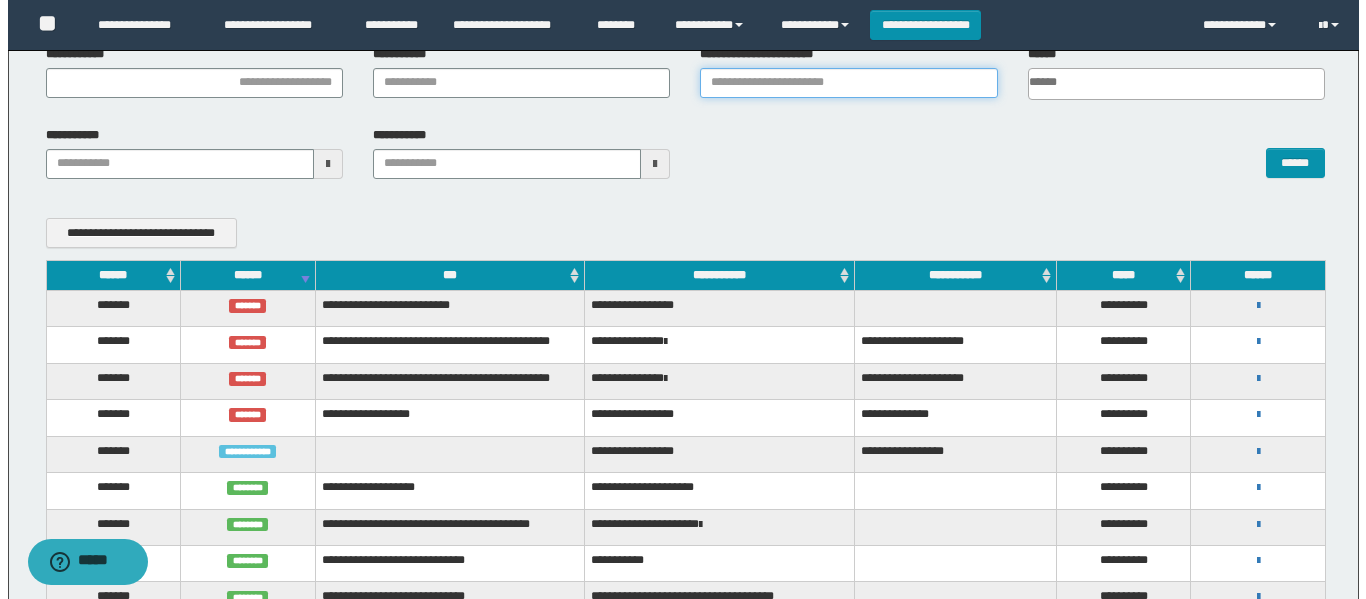 scroll, scrollTop: 200, scrollLeft: 0, axis: vertical 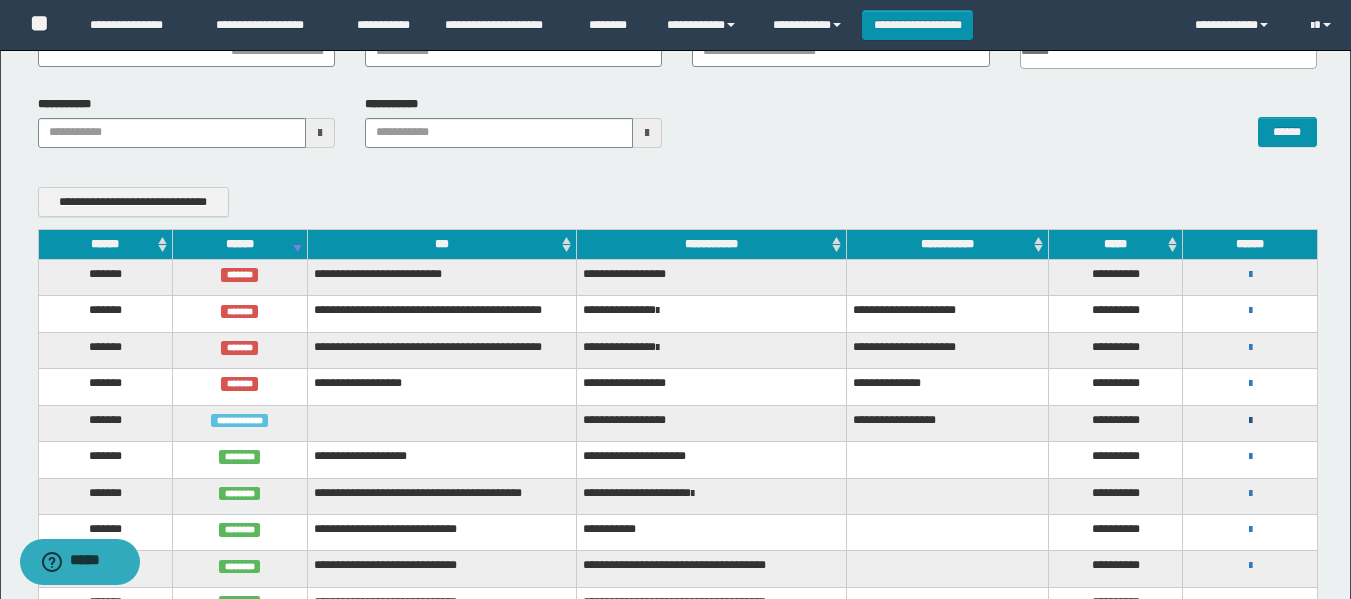 click at bounding box center [1250, 421] 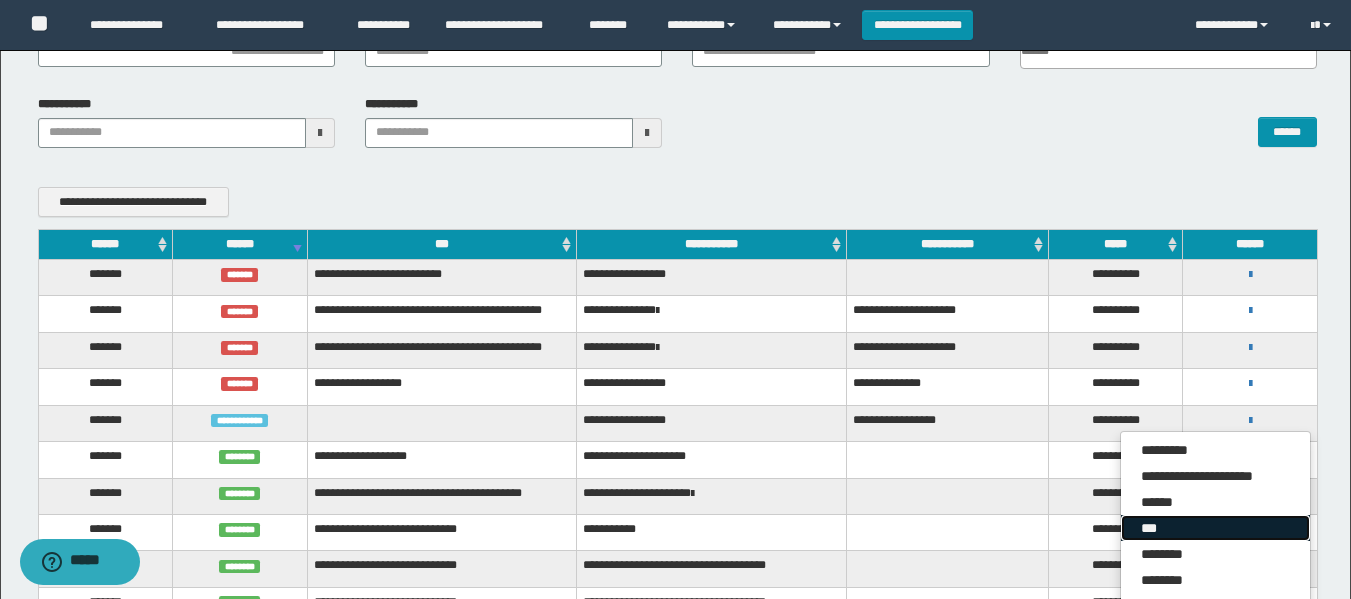 click on "***" at bounding box center (1215, 528) 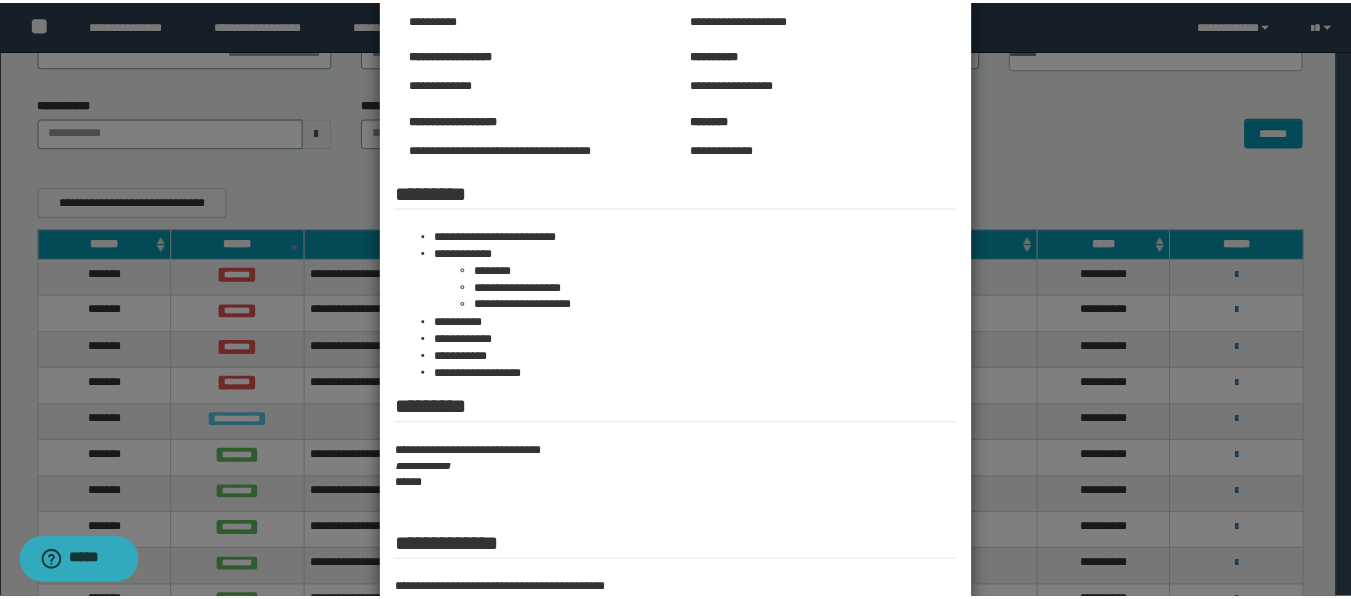 scroll, scrollTop: 200, scrollLeft: 0, axis: vertical 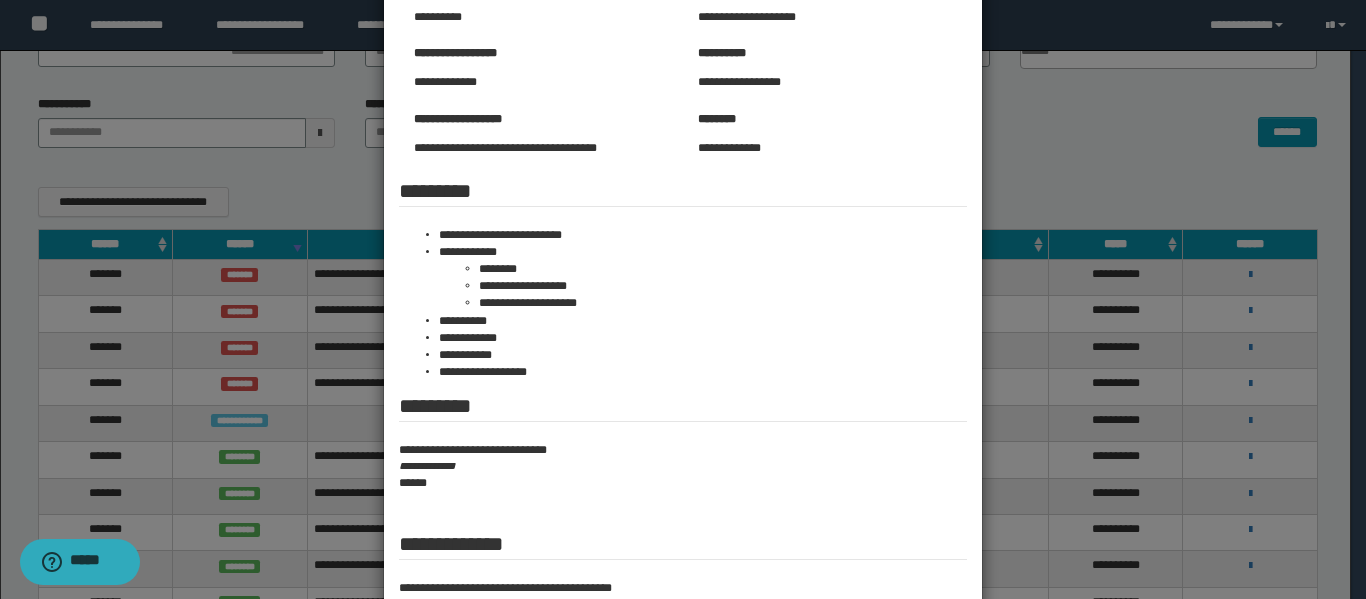 click on "**********" at bounding box center [683, 466] 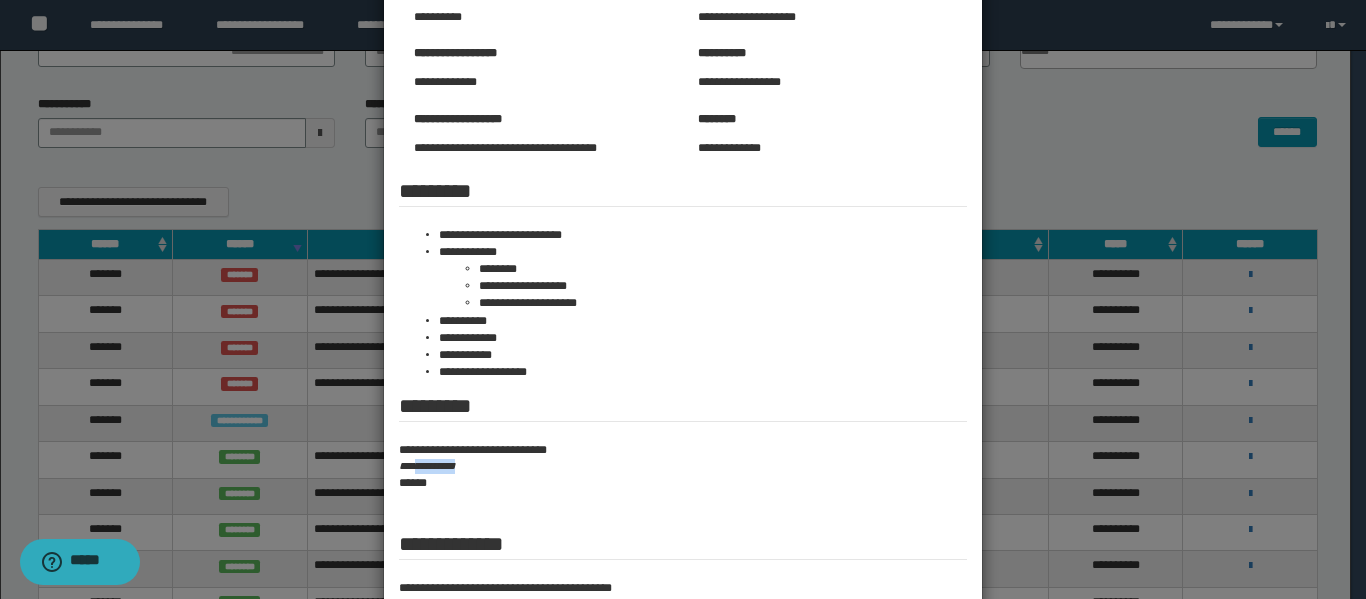 click on "**********" at bounding box center [683, 466] 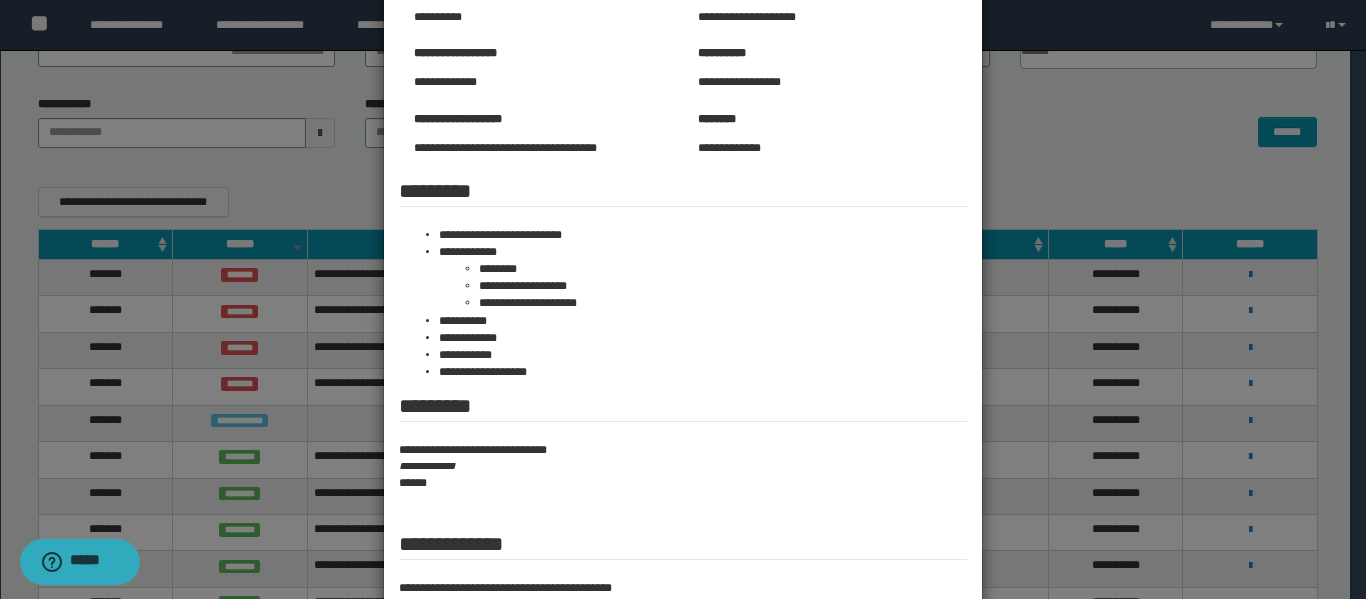 click at bounding box center [683, 257] 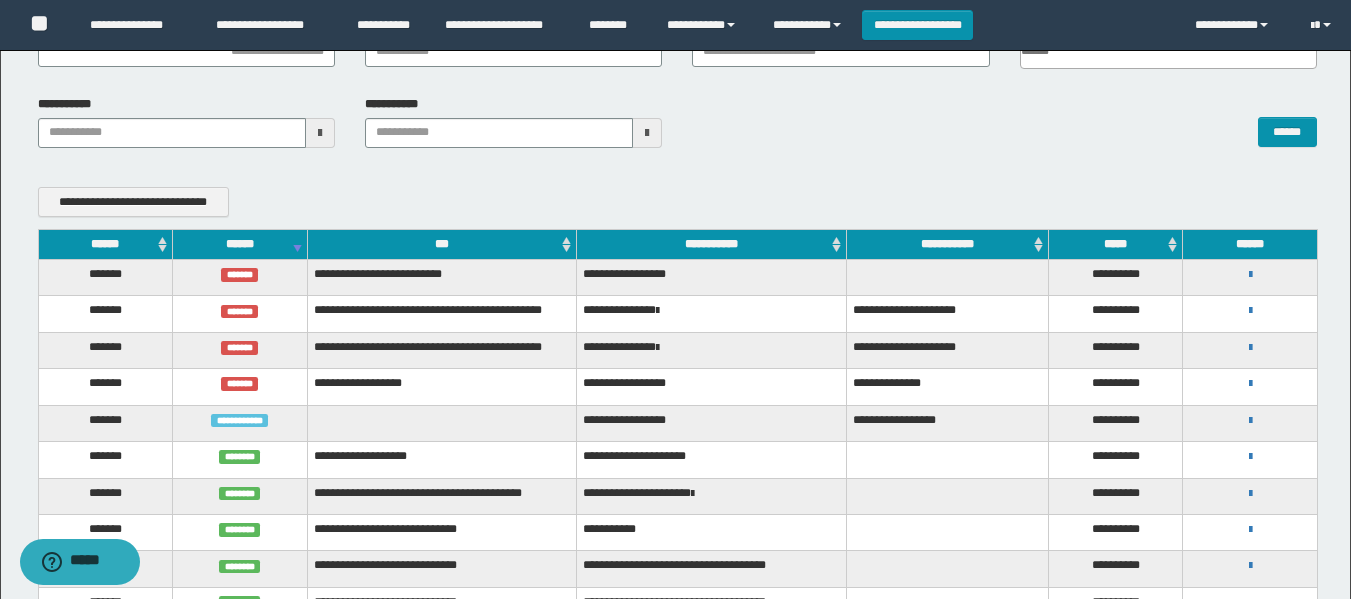 scroll, scrollTop: 100, scrollLeft: 0, axis: vertical 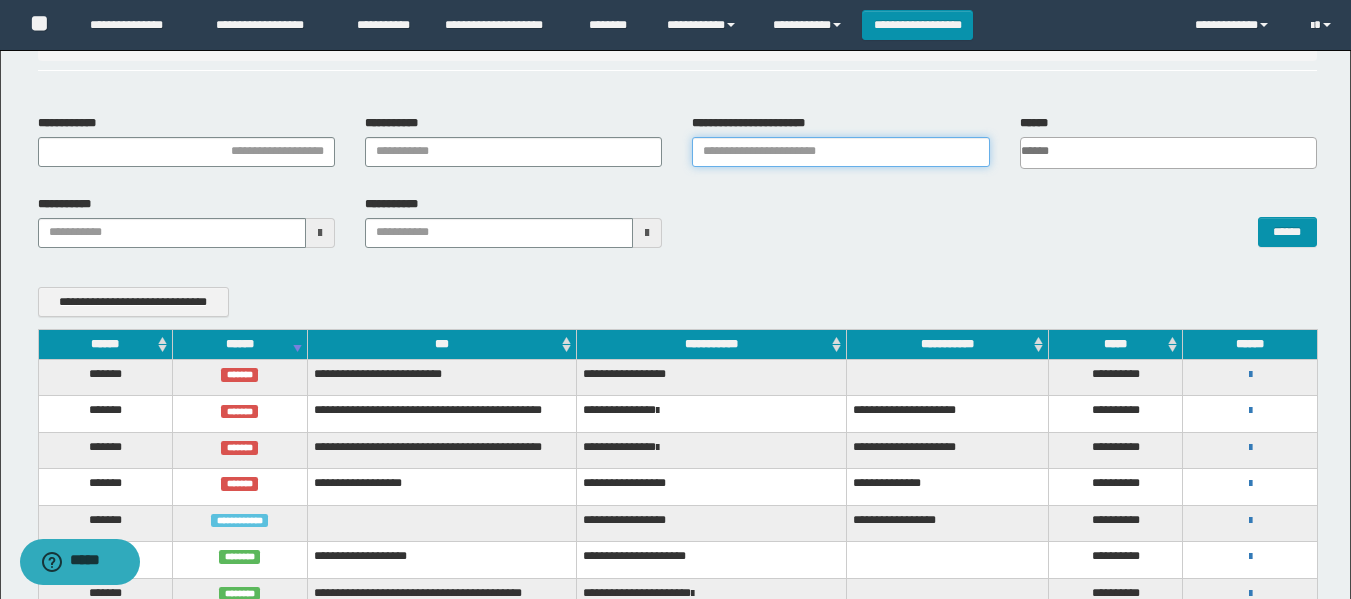 click on "**********" at bounding box center [840, 152] 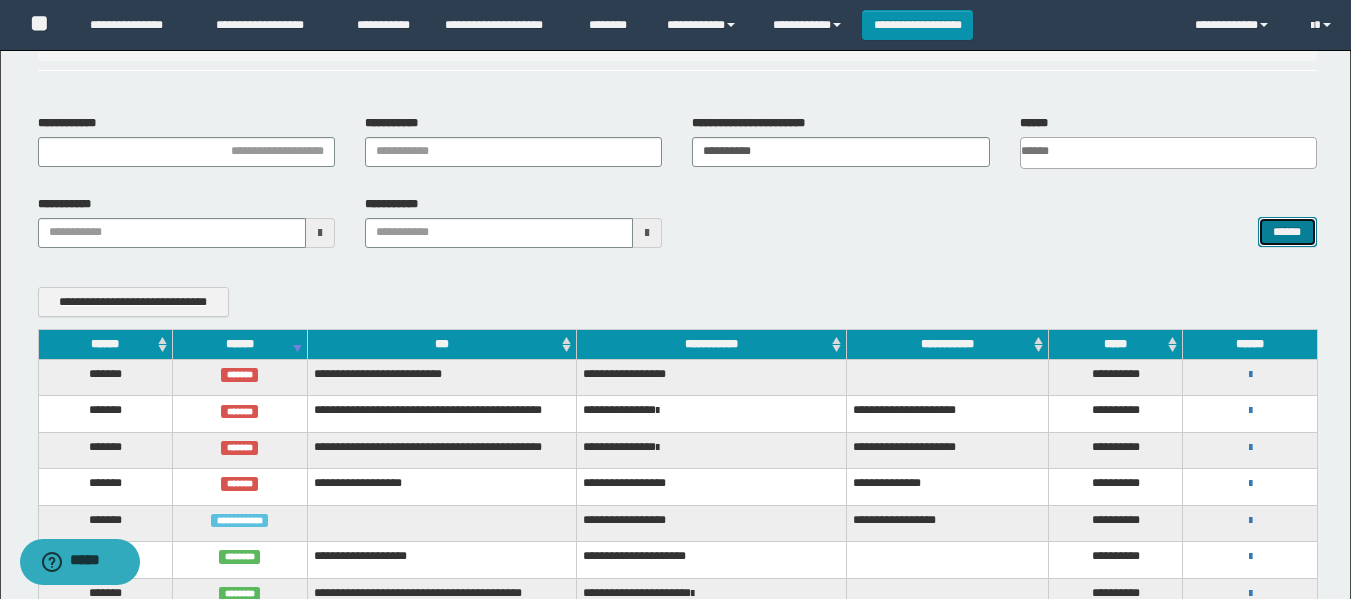 click on "******" at bounding box center (1287, 232) 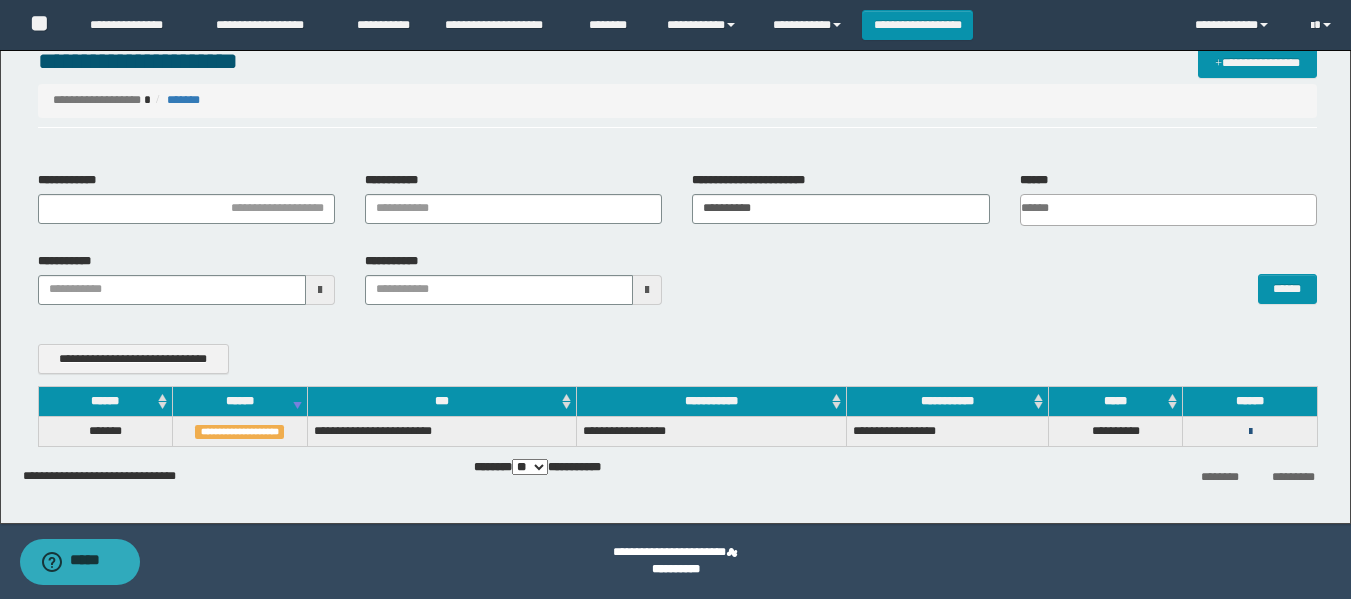 click at bounding box center [1250, 432] 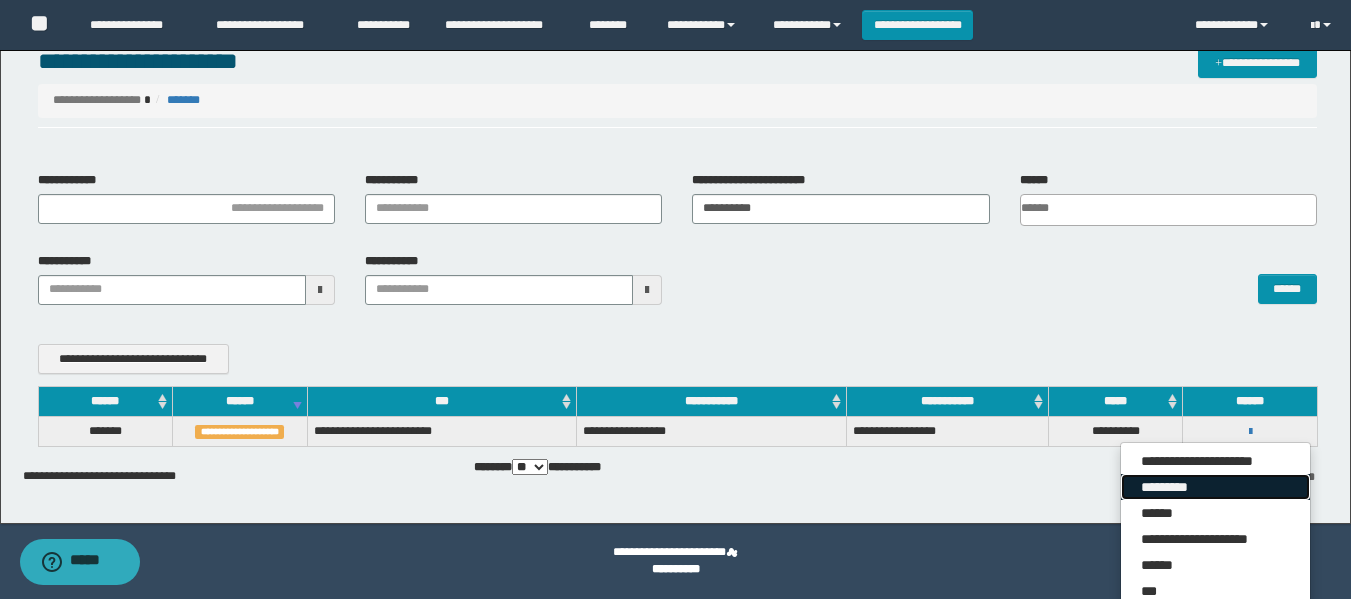 click on "*********" at bounding box center [1215, 487] 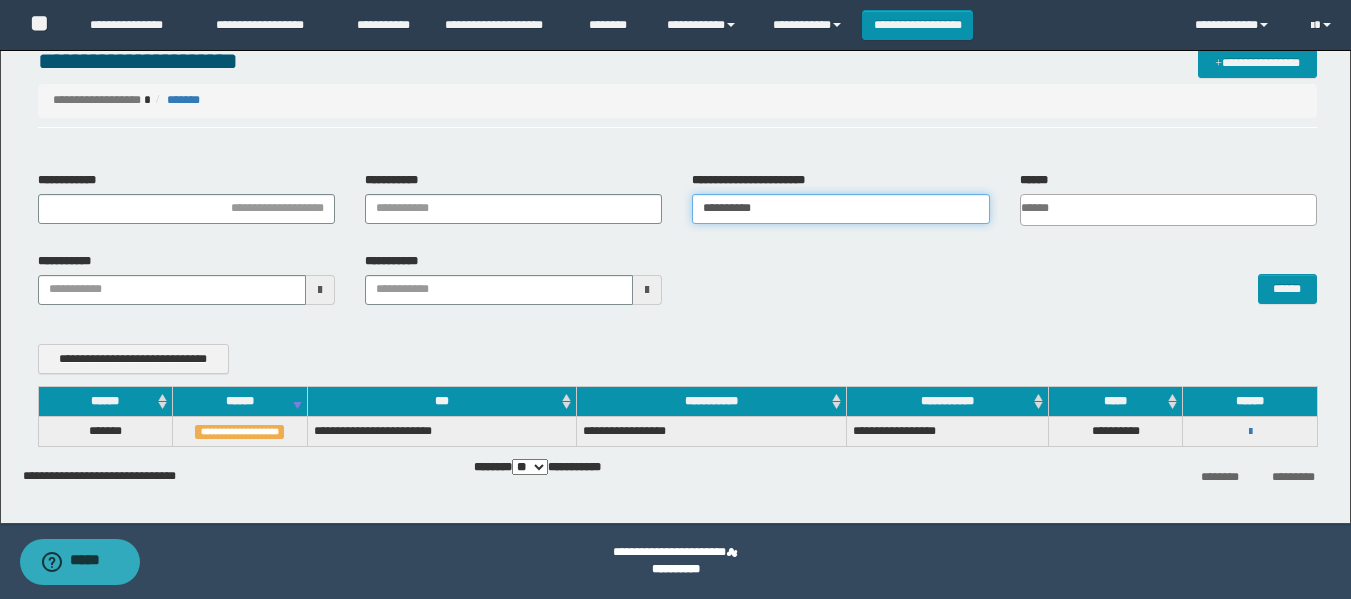 drag, startPoint x: 777, startPoint y: 207, endPoint x: 549, endPoint y: 212, distance: 228.05482 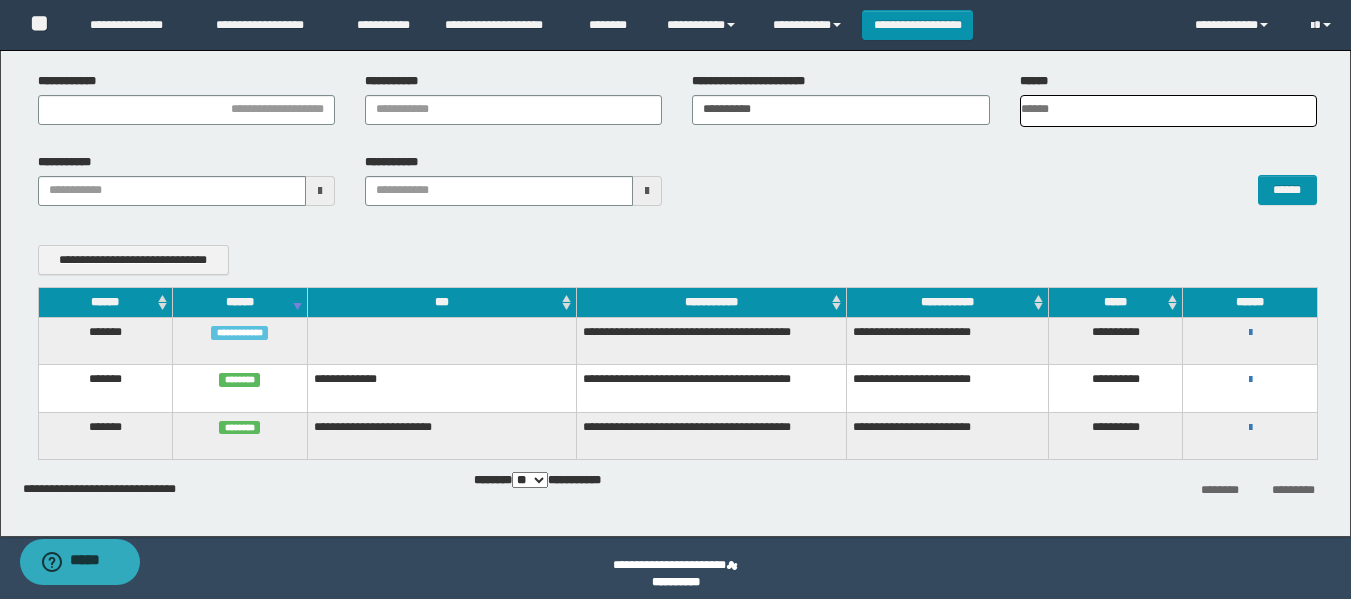 scroll, scrollTop: 143, scrollLeft: 0, axis: vertical 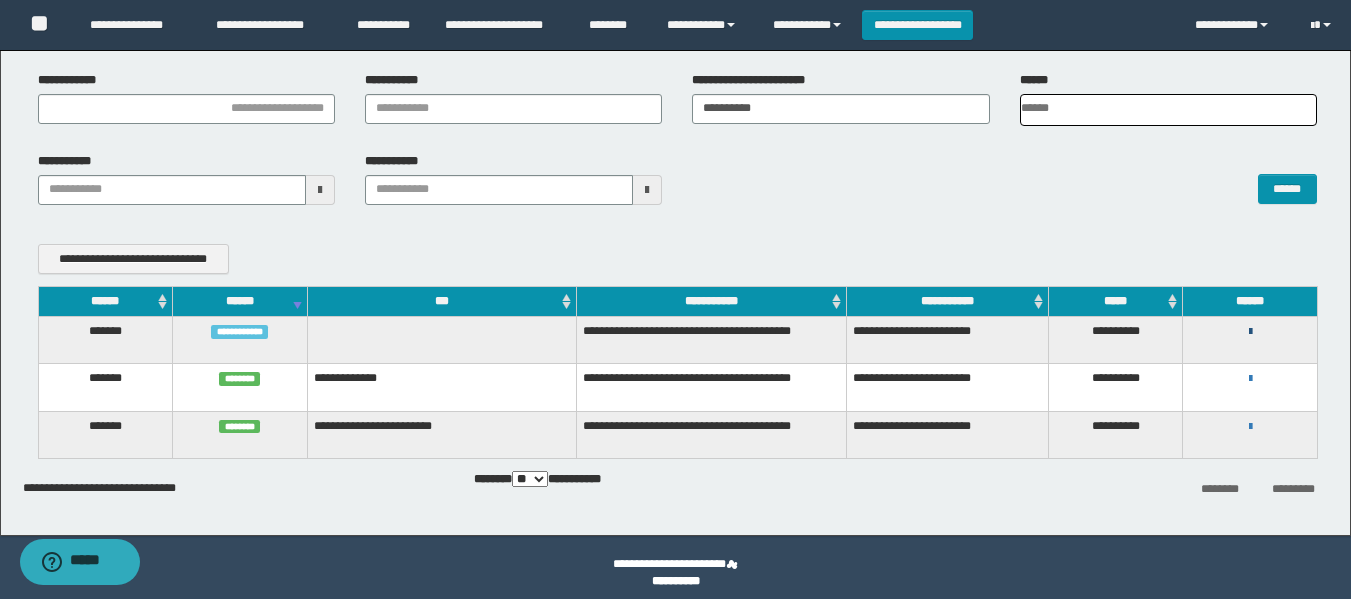 click at bounding box center [1250, 332] 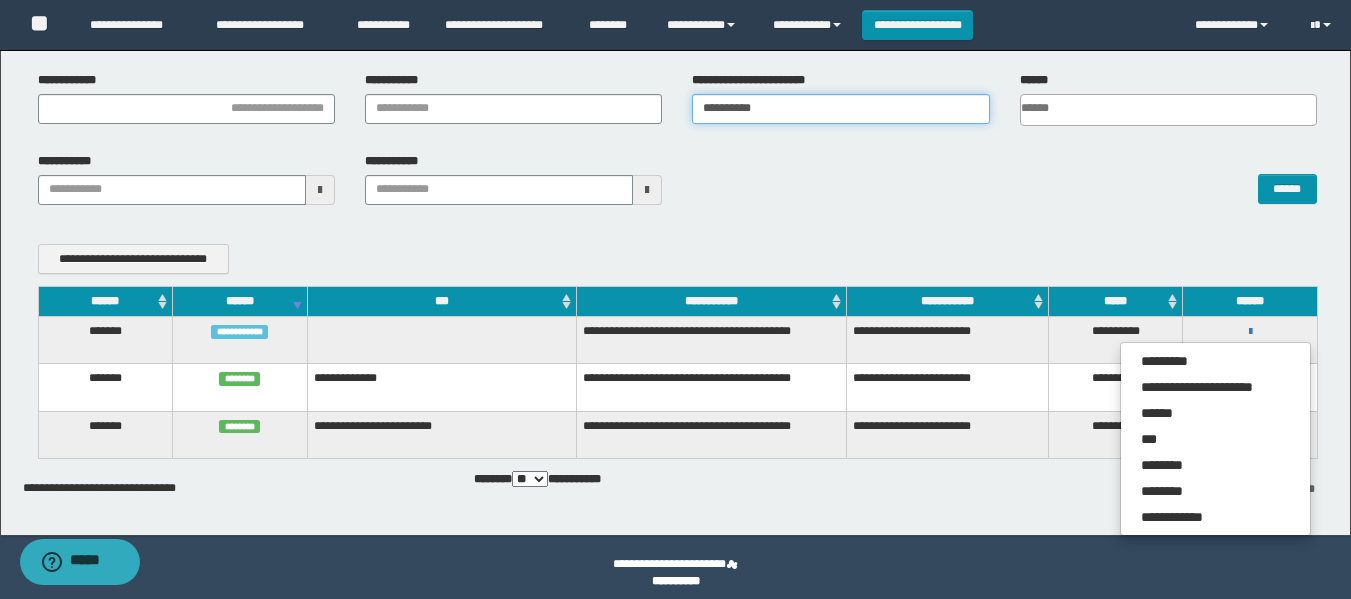 drag, startPoint x: 784, startPoint y: 120, endPoint x: 547, endPoint y: 137, distance: 237.60892 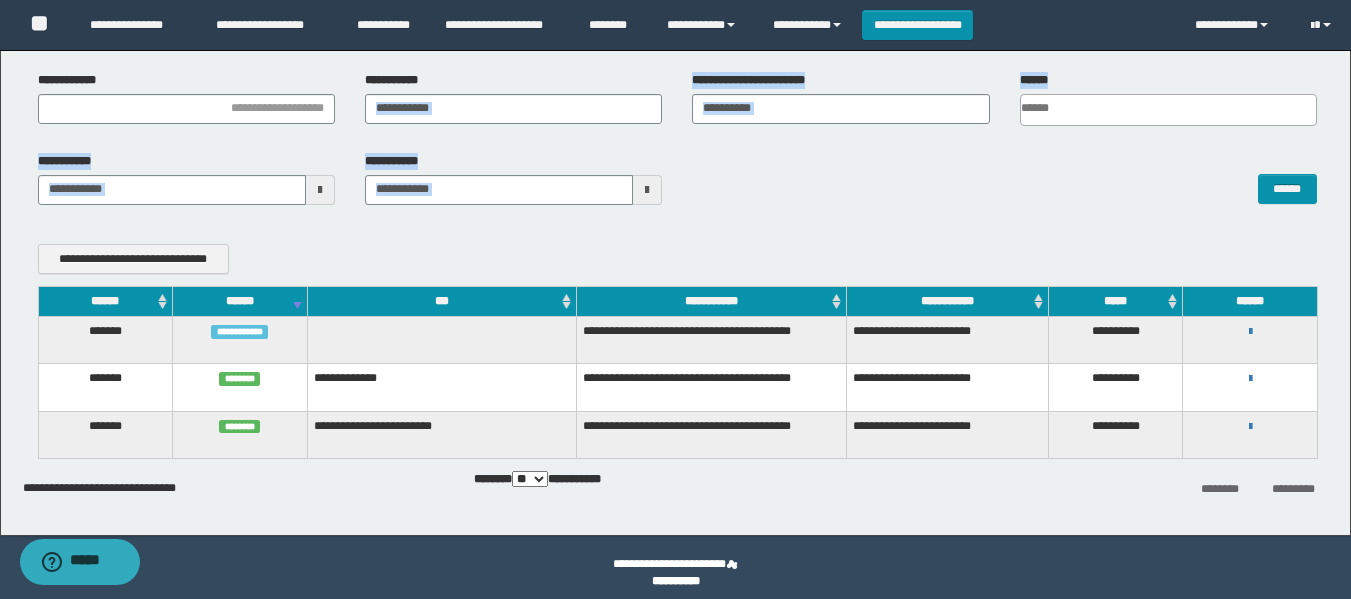 drag, startPoint x: 547, startPoint y: 137, endPoint x: 1023, endPoint y: 242, distance: 487.44333 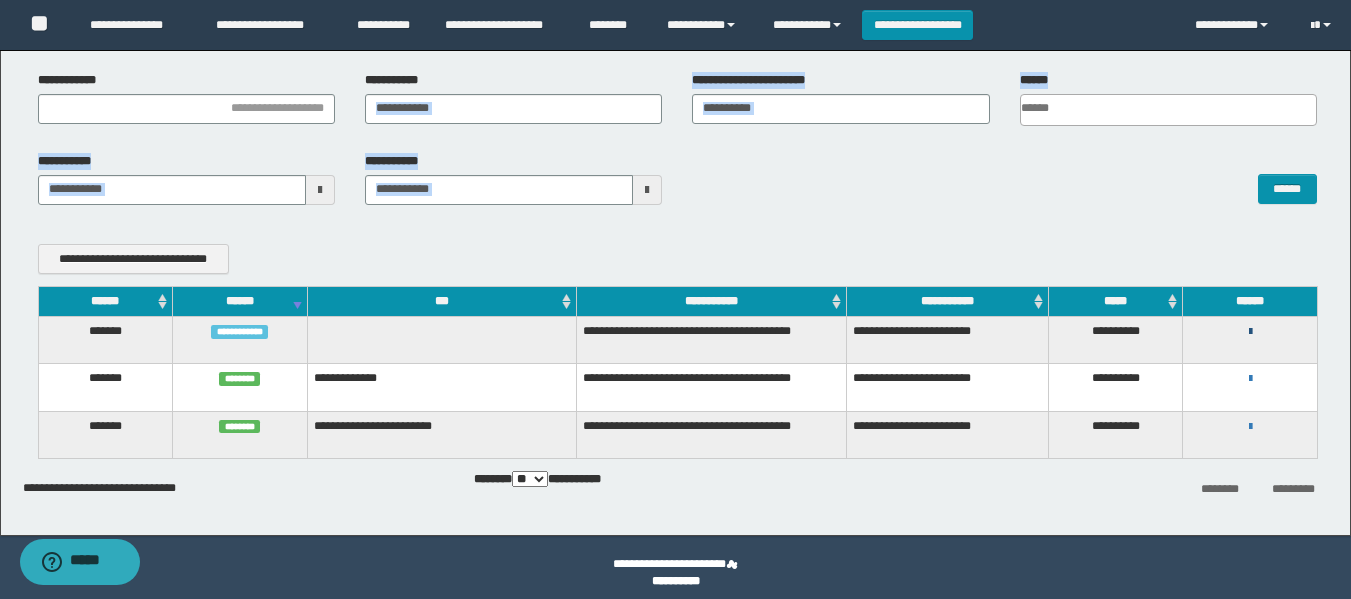 click at bounding box center (1250, 332) 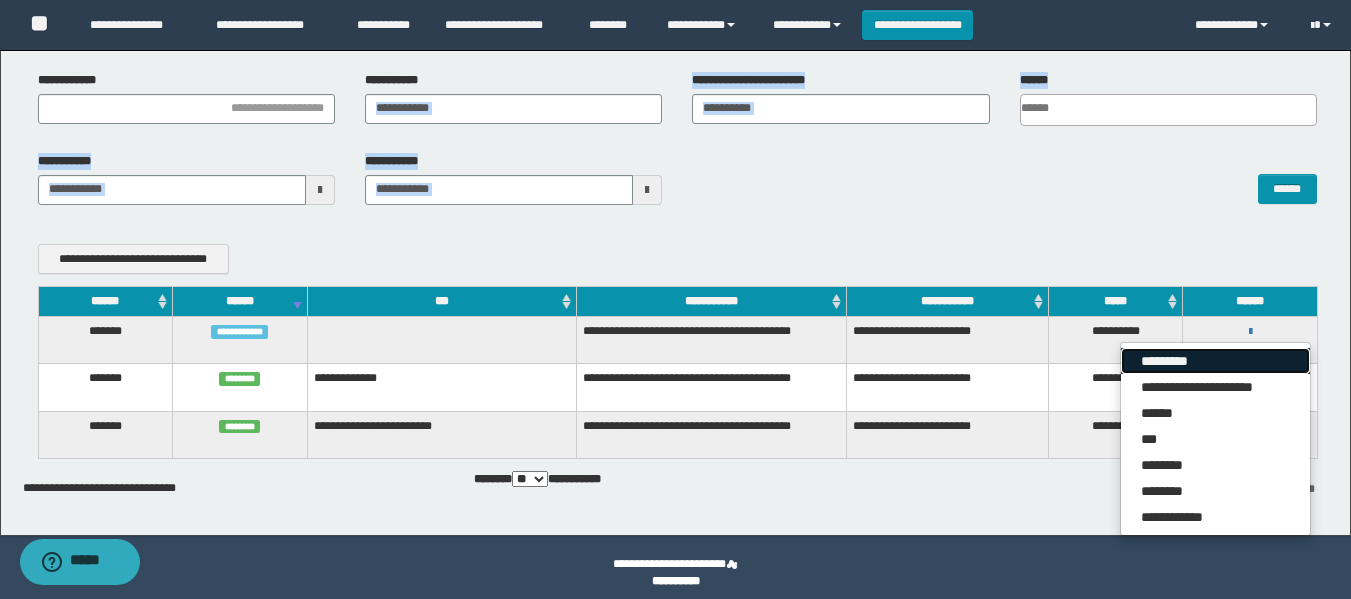 click on "*********" at bounding box center [1215, 361] 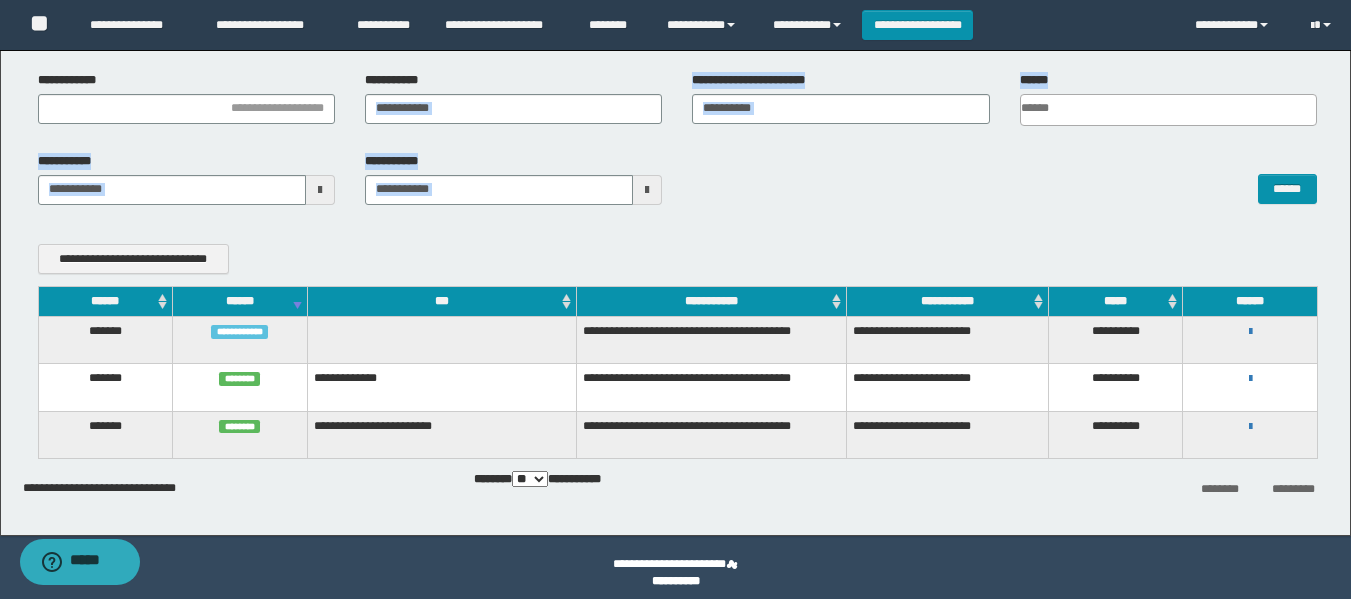 click on "**********" at bounding box center (677, 259) 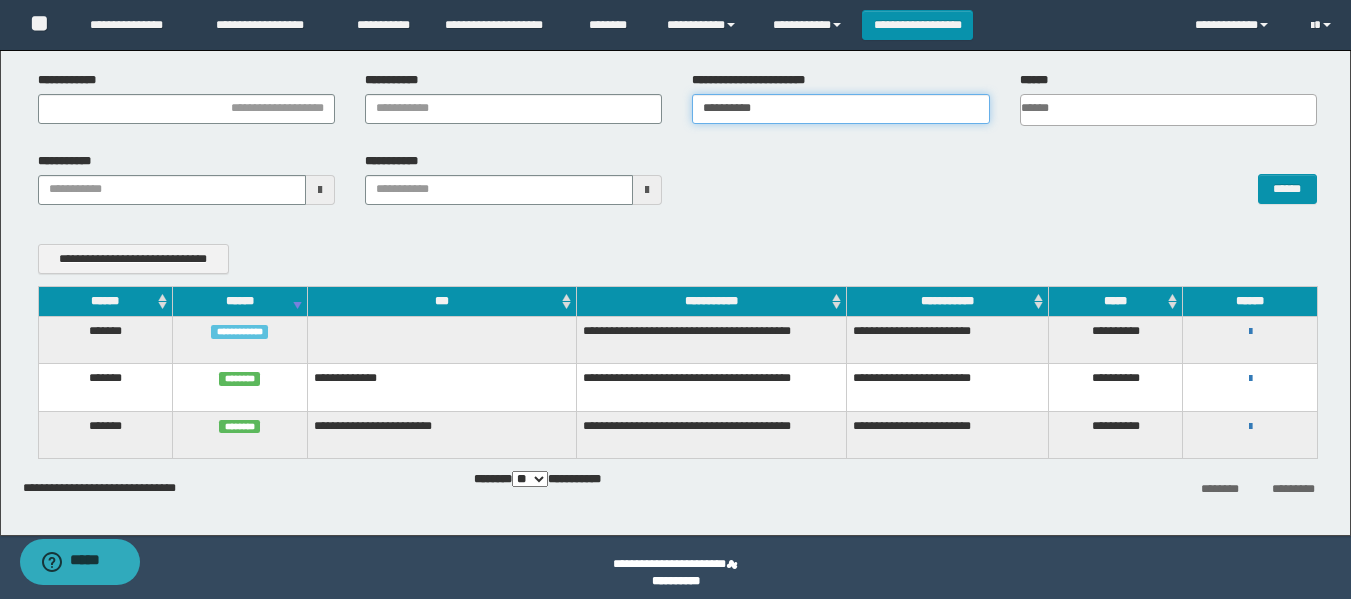 drag, startPoint x: 823, startPoint y: 118, endPoint x: 589, endPoint y: 117, distance: 234.00214 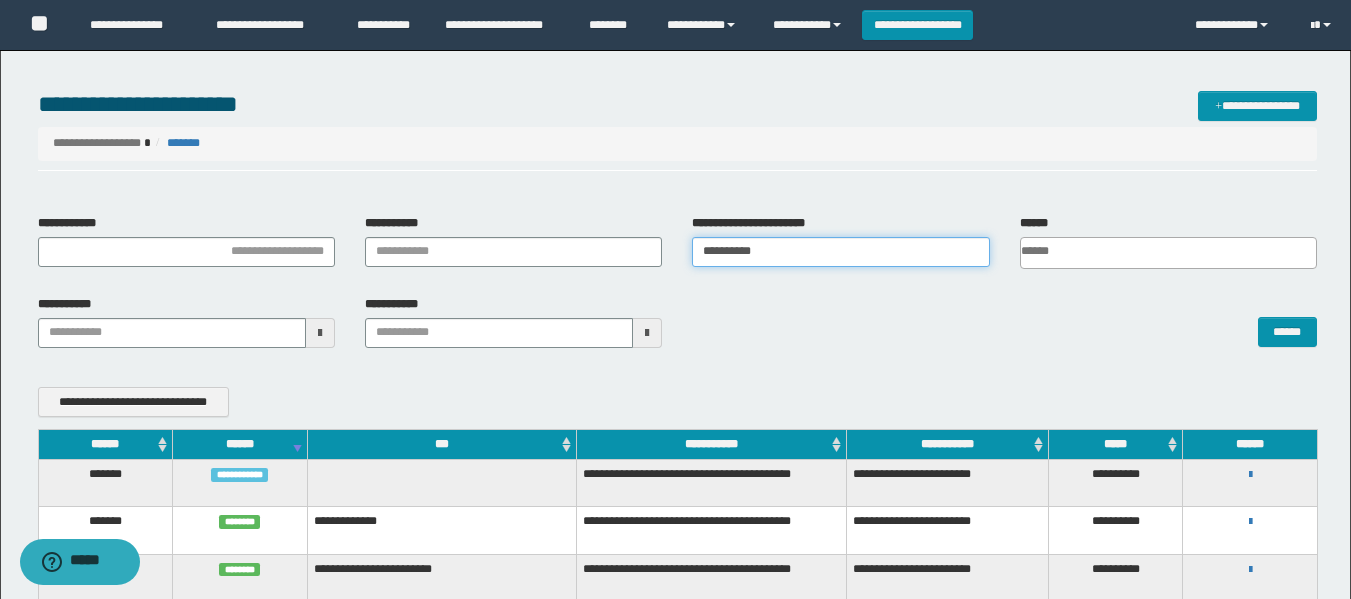 scroll, scrollTop: 154, scrollLeft: 0, axis: vertical 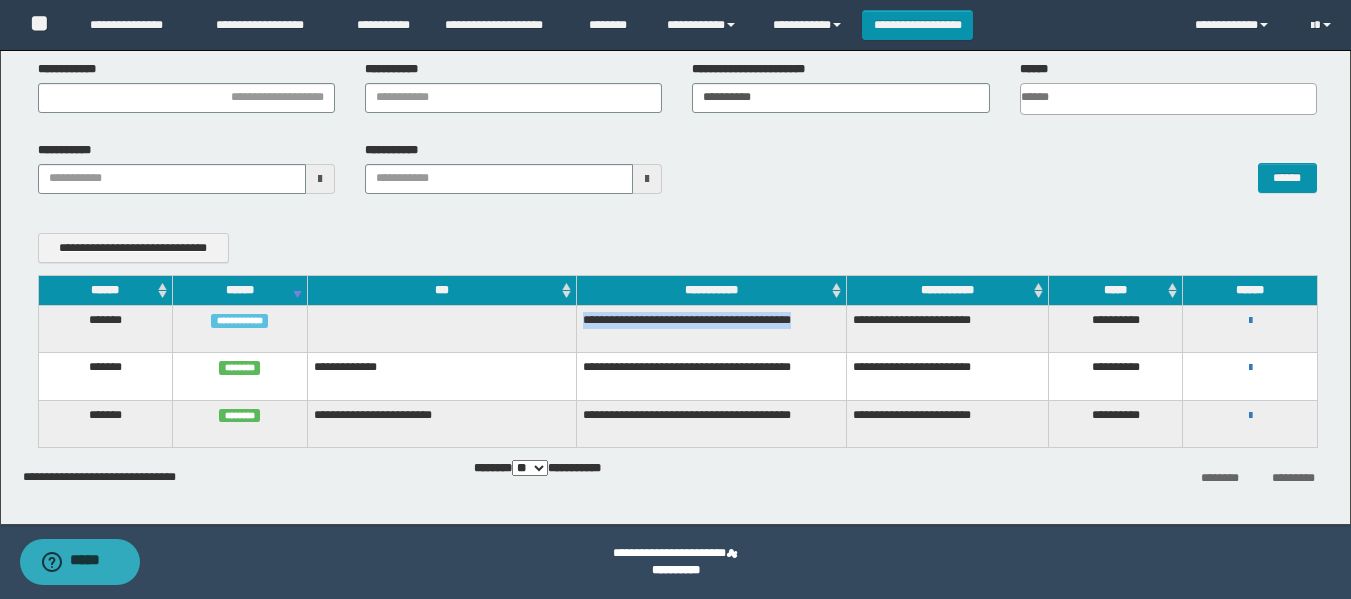 drag, startPoint x: 735, startPoint y: 339, endPoint x: 582, endPoint y: 308, distance: 156.10893 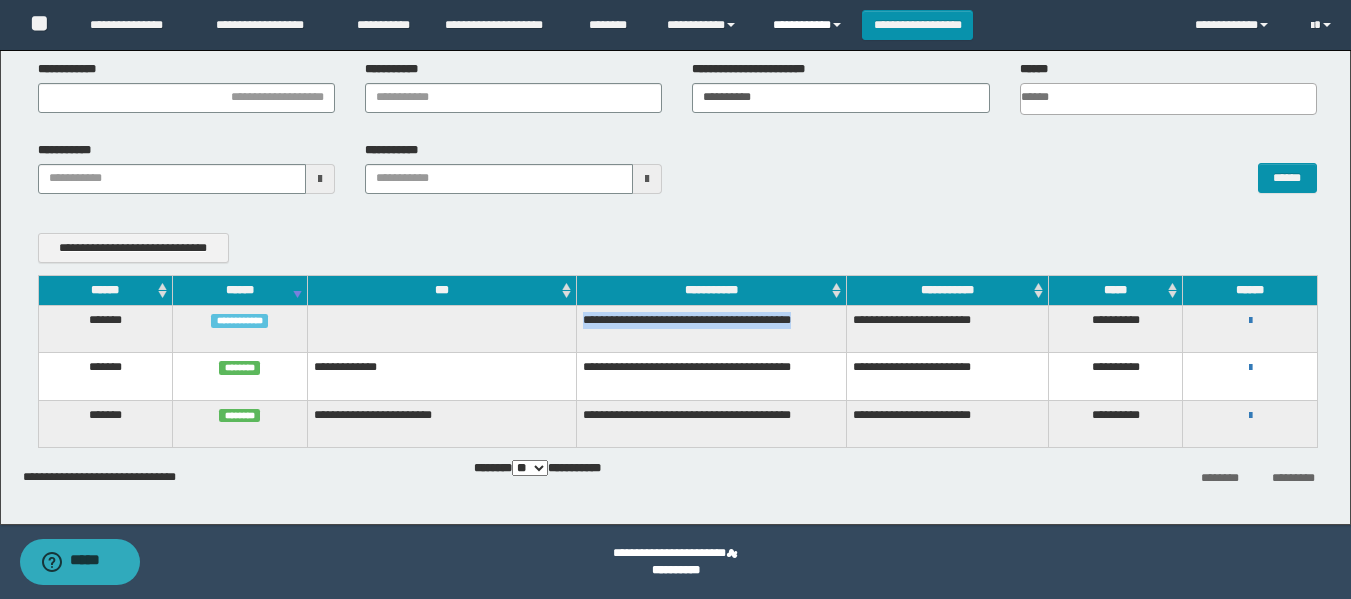 click on "**********" at bounding box center (810, 25) 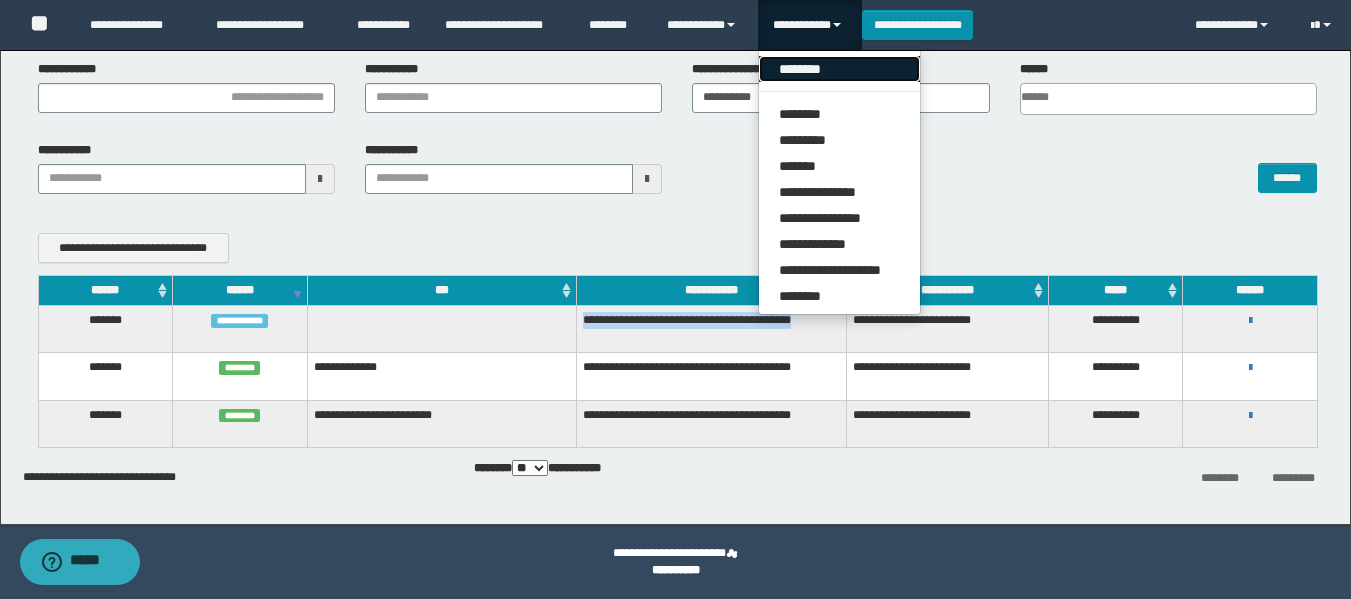 click on "********" at bounding box center (839, 69) 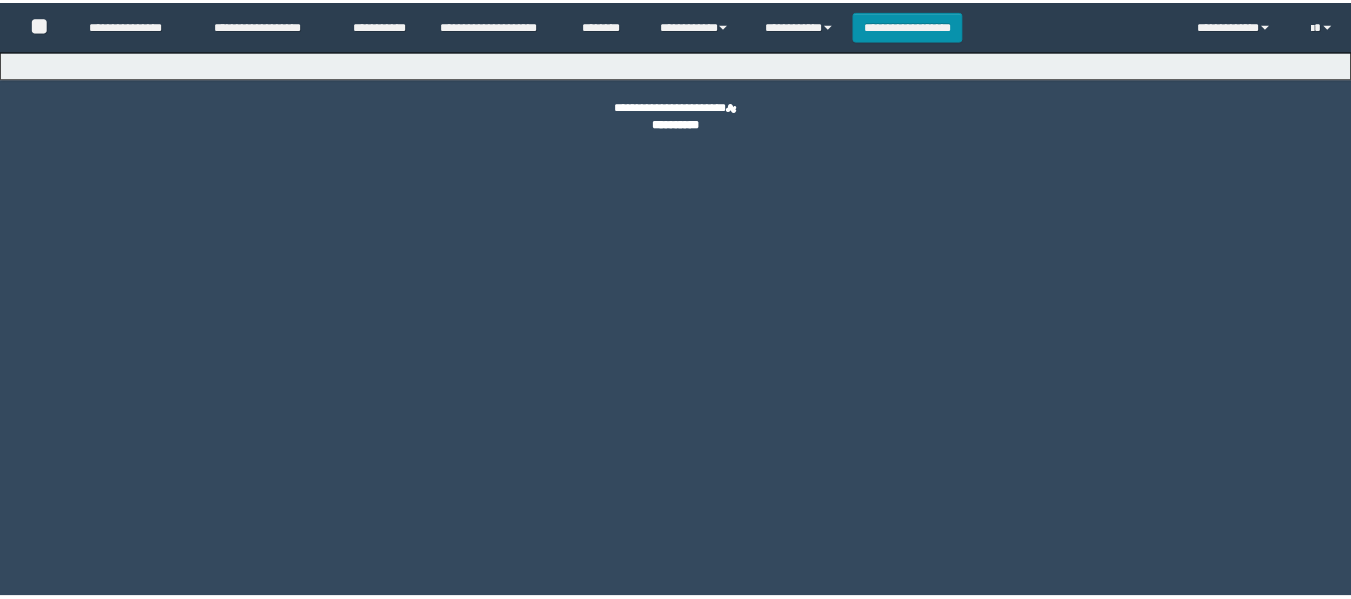 scroll, scrollTop: 0, scrollLeft: 0, axis: both 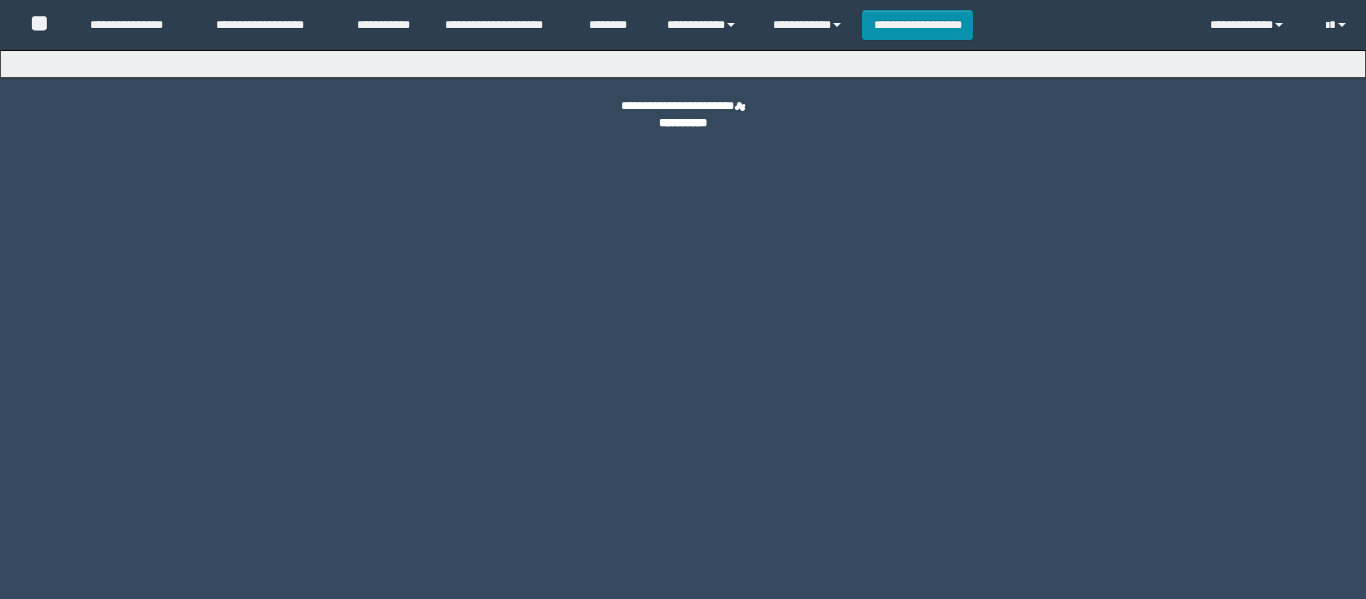 select on "*" 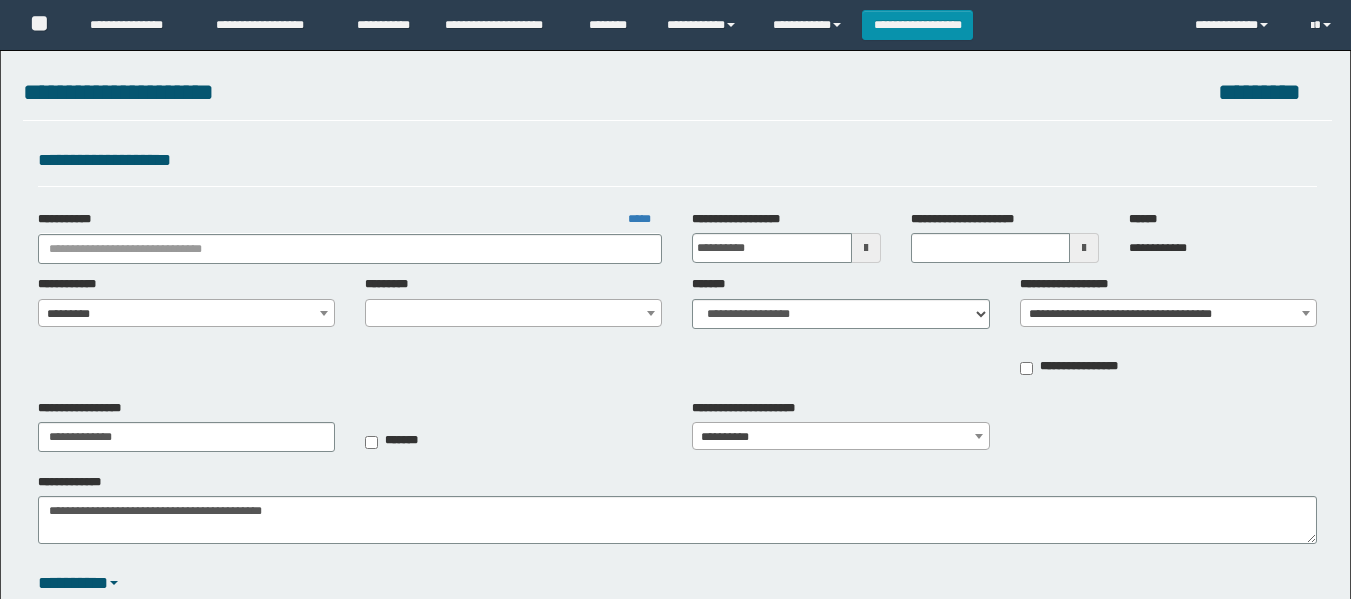 type on "**********" 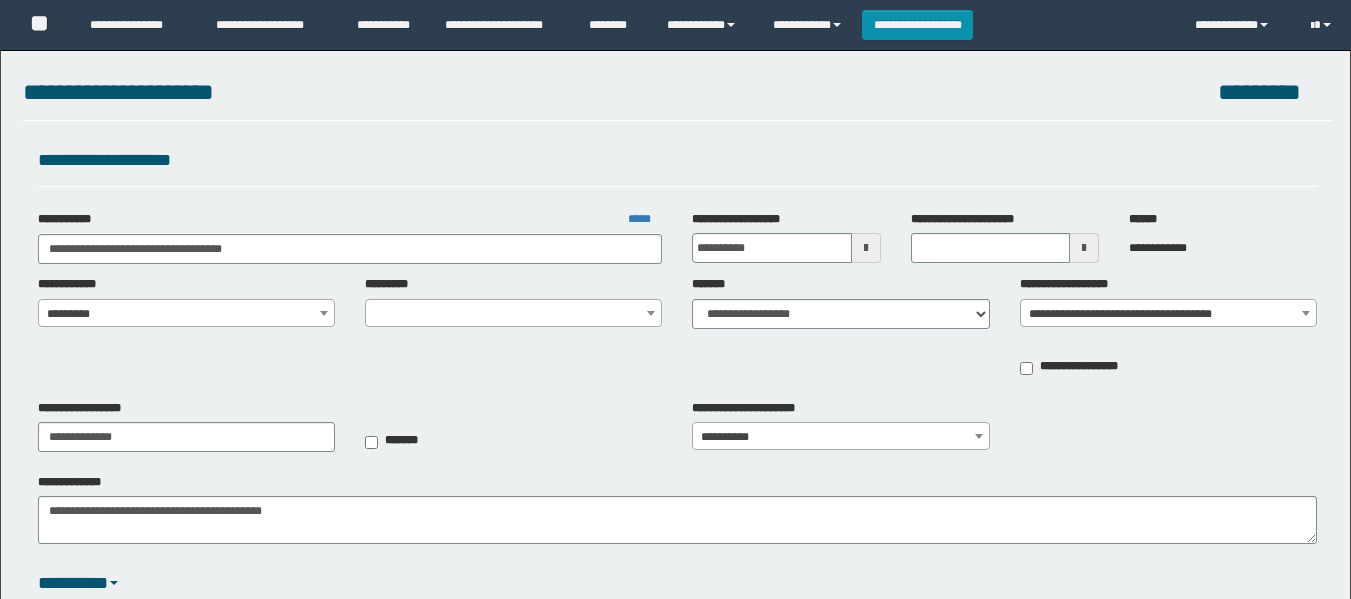 select on "***" 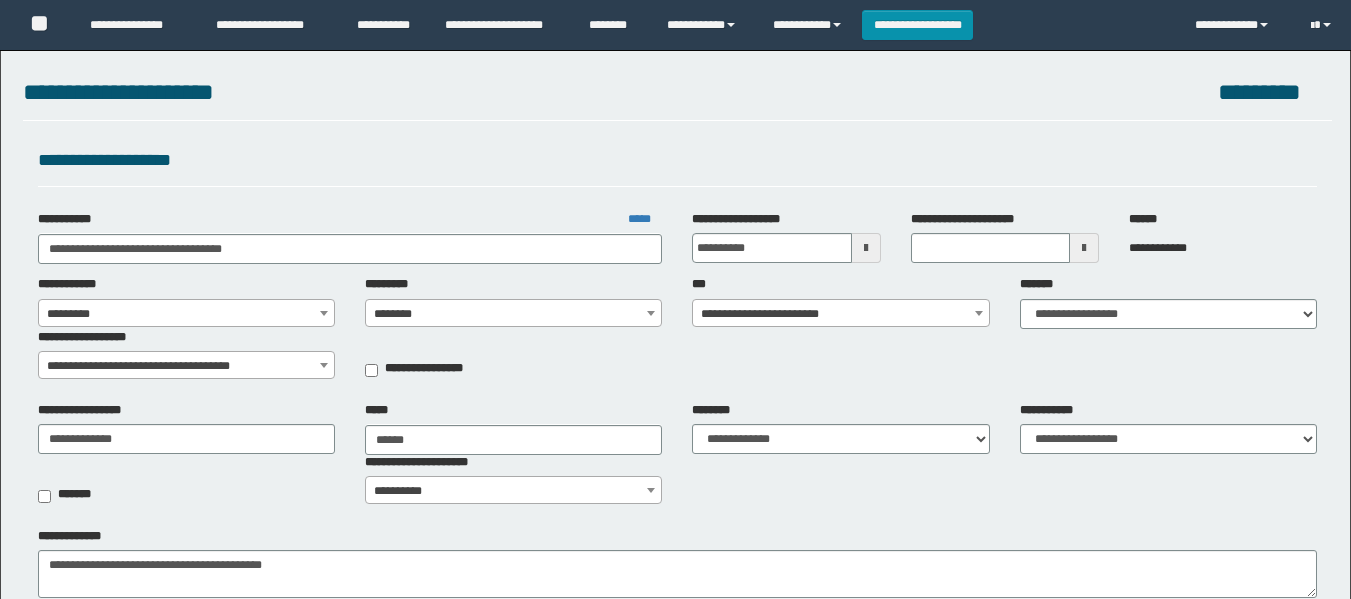 scroll, scrollTop: 0, scrollLeft: 0, axis: both 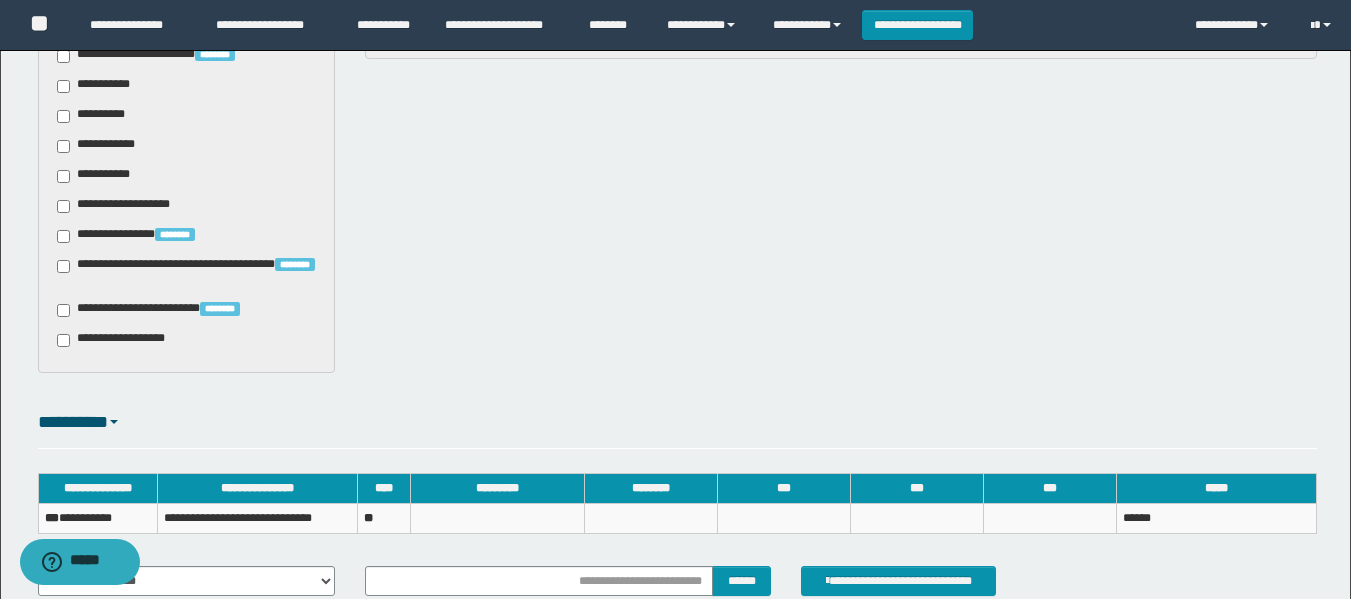 click on "**********" at bounding box center [117, 340] 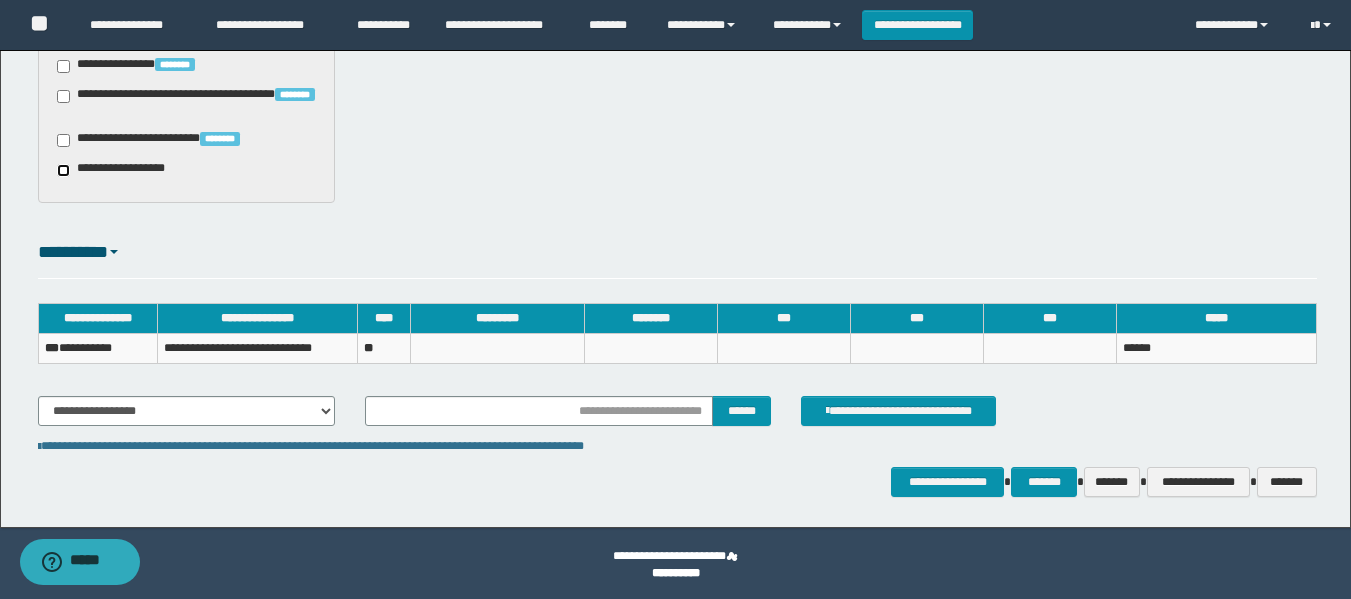 scroll, scrollTop: 1373, scrollLeft: 0, axis: vertical 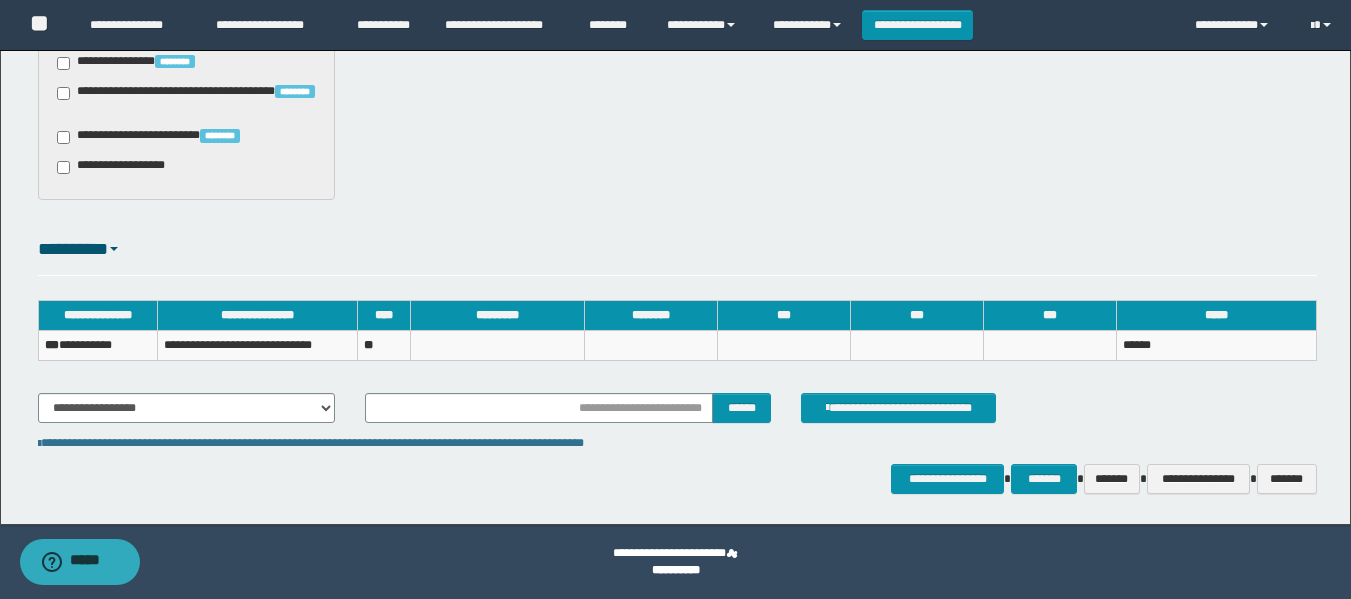 click on "**********" at bounding box center [98, 345] 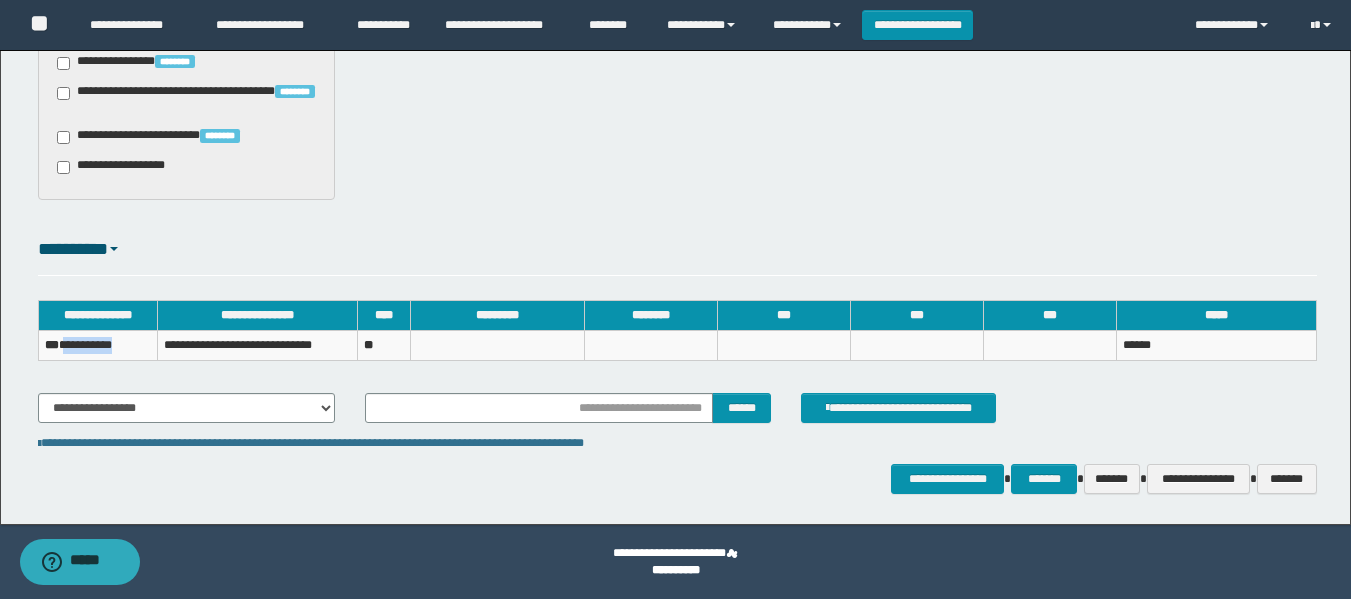 click on "**********" at bounding box center (98, 345) 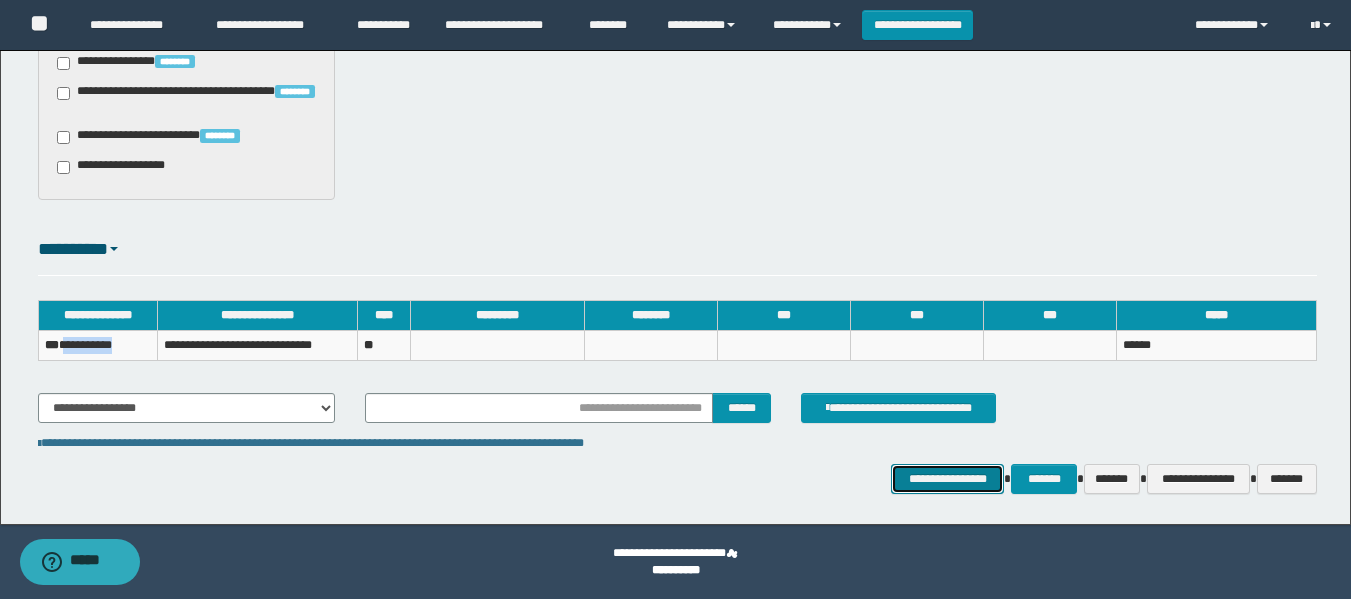 click on "**********" at bounding box center (947, 479) 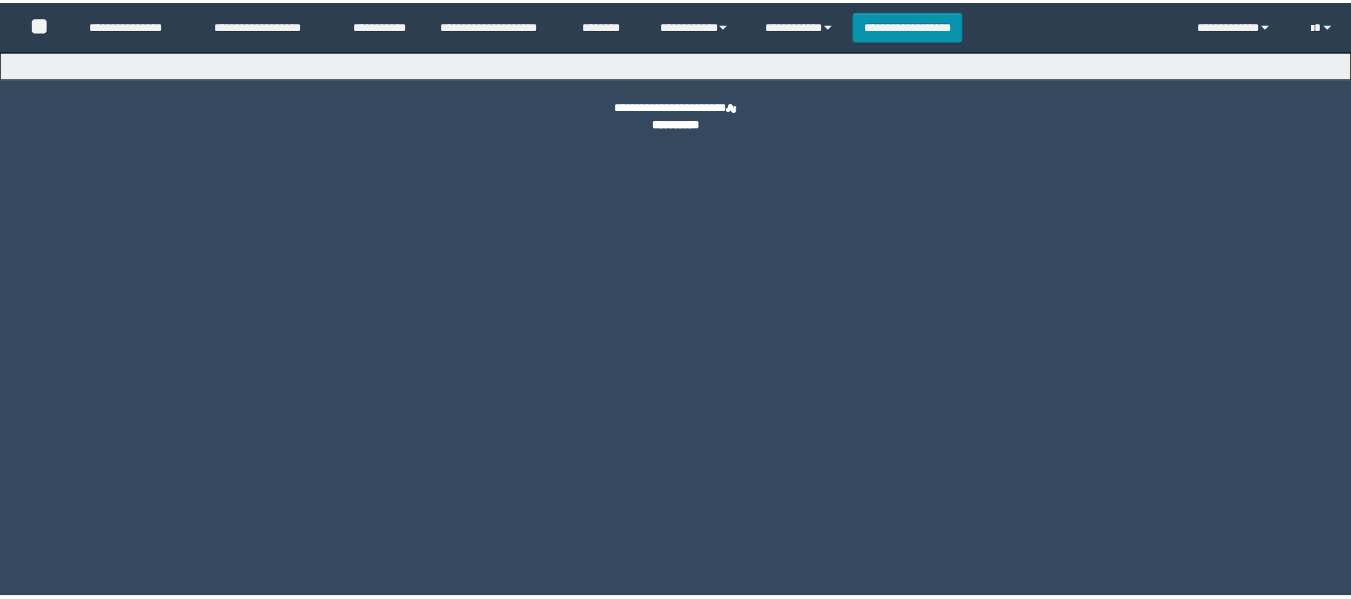scroll, scrollTop: 0, scrollLeft: 0, axis: both 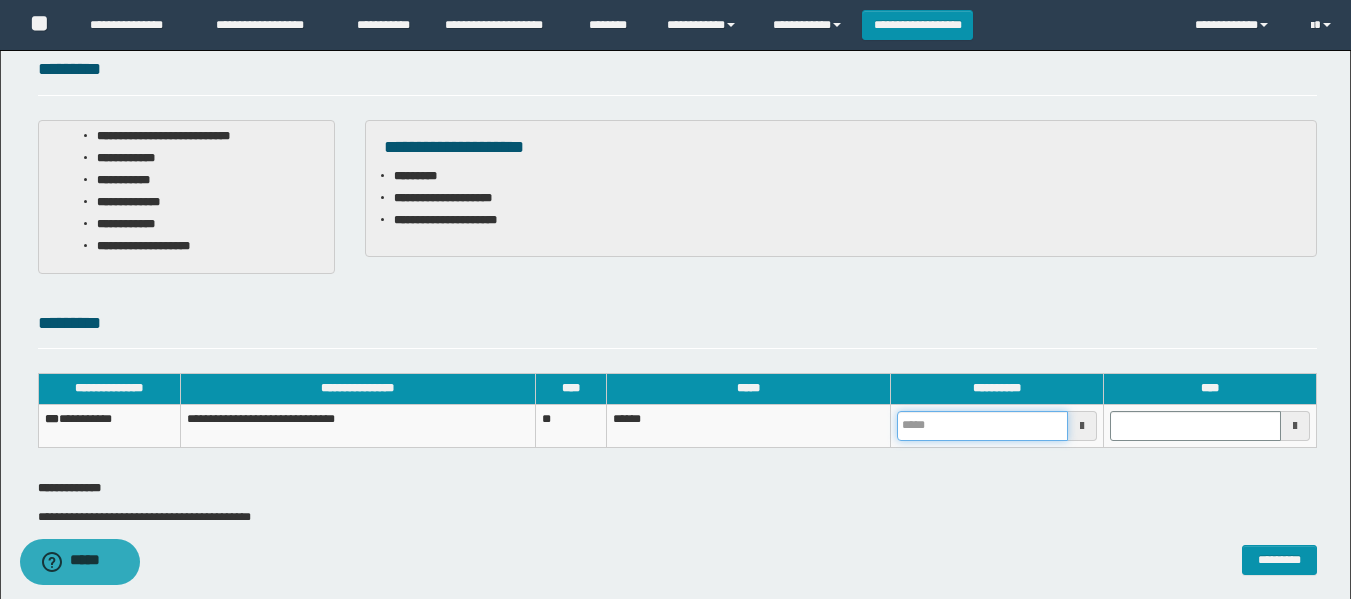 click at bounding box center (982, 426) 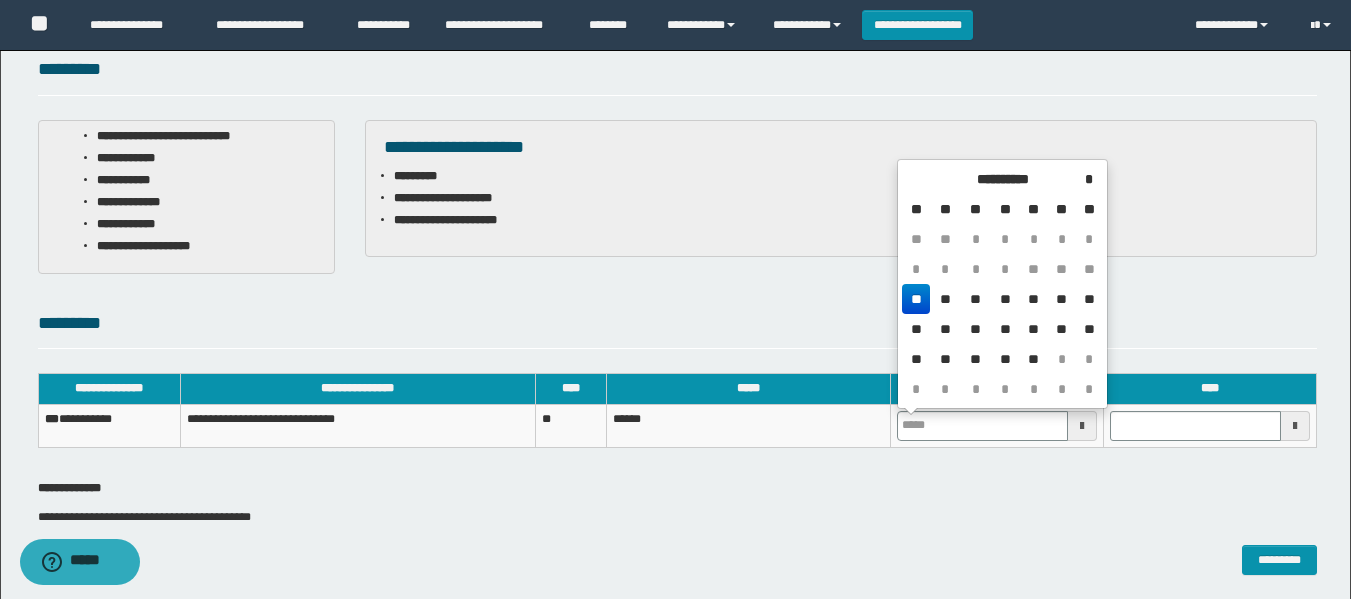 click on "**" at bounding box center [916, 299] 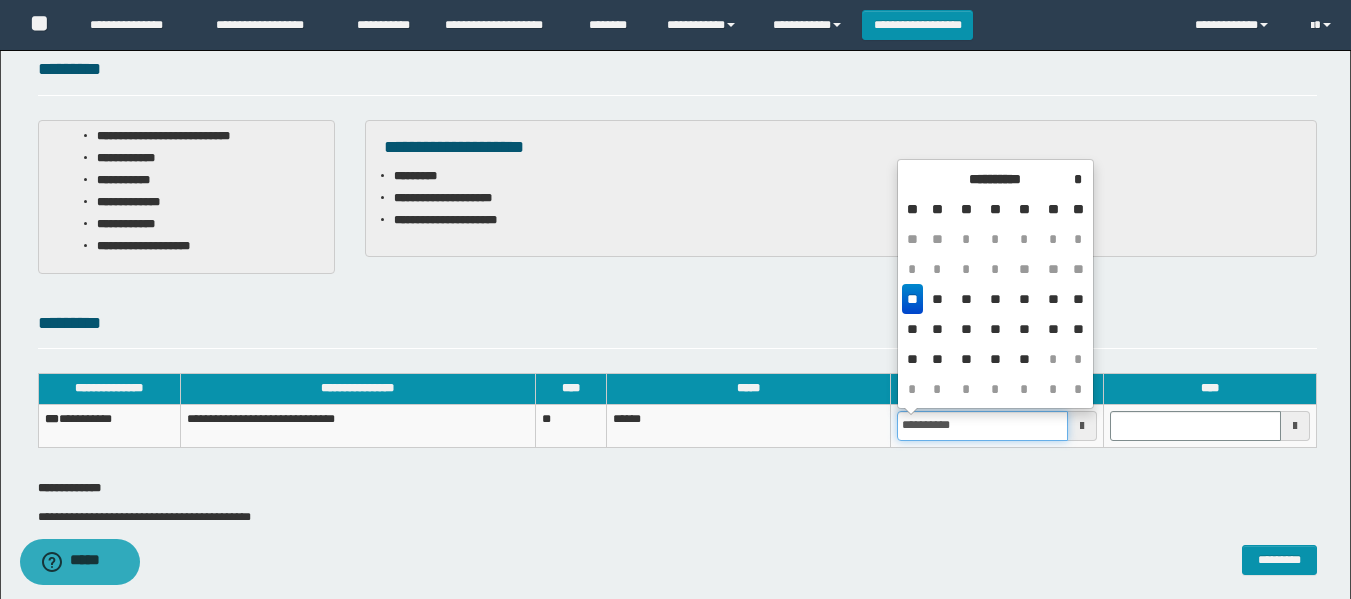 click on "**********" at bounding box center [982, 426] 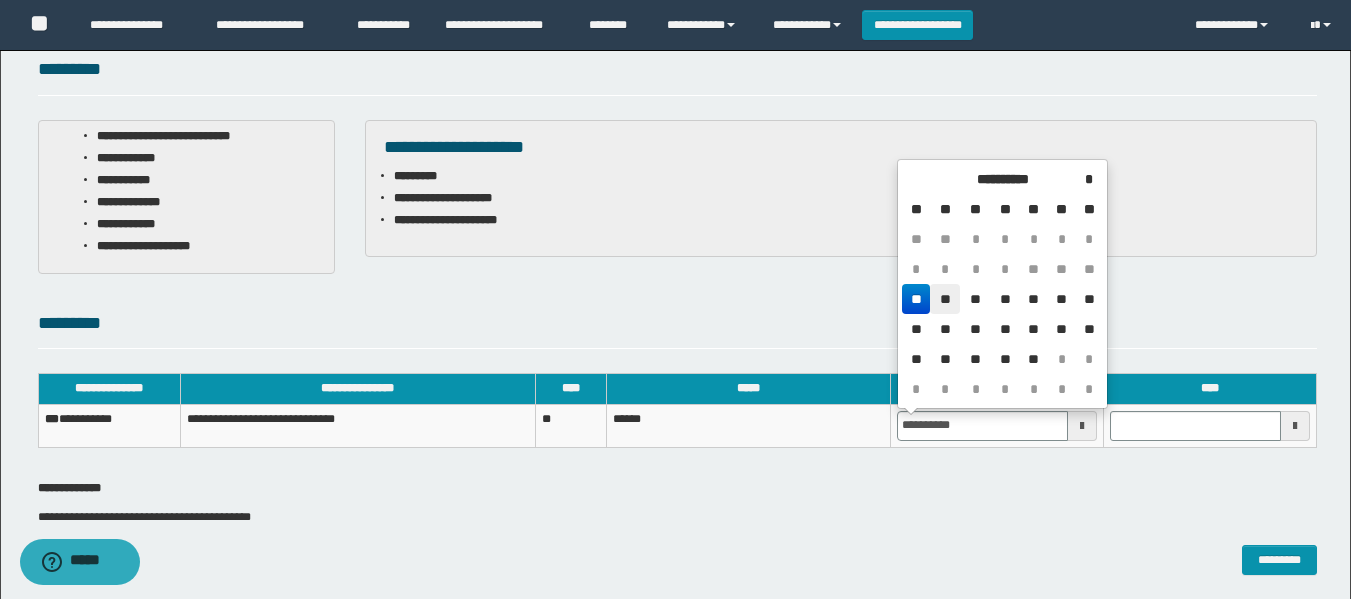 click on "**" at bounding box center [944, 299] 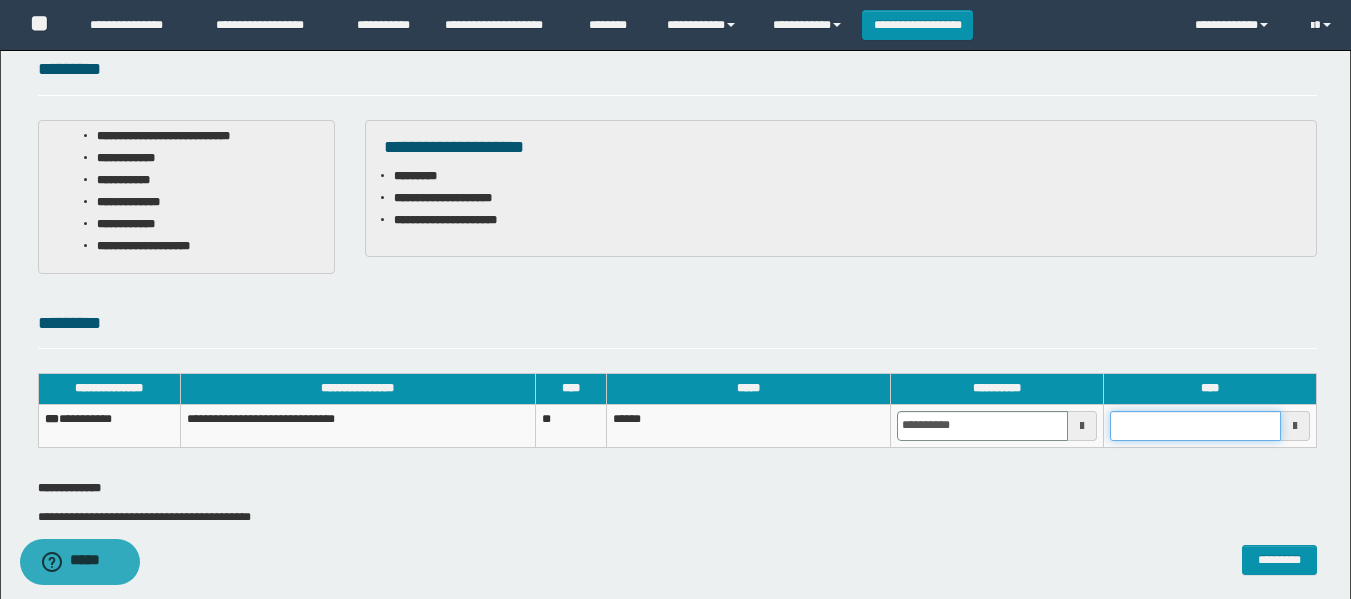 click at bounding box center [1195, 426] 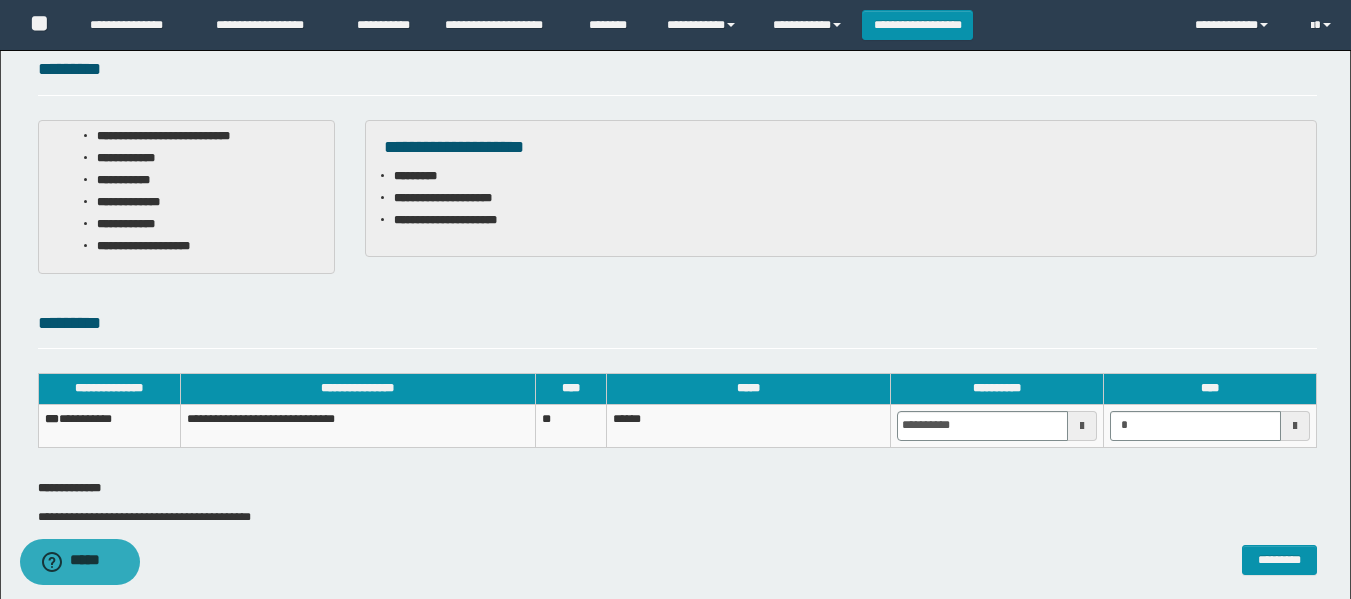 type on "*******" 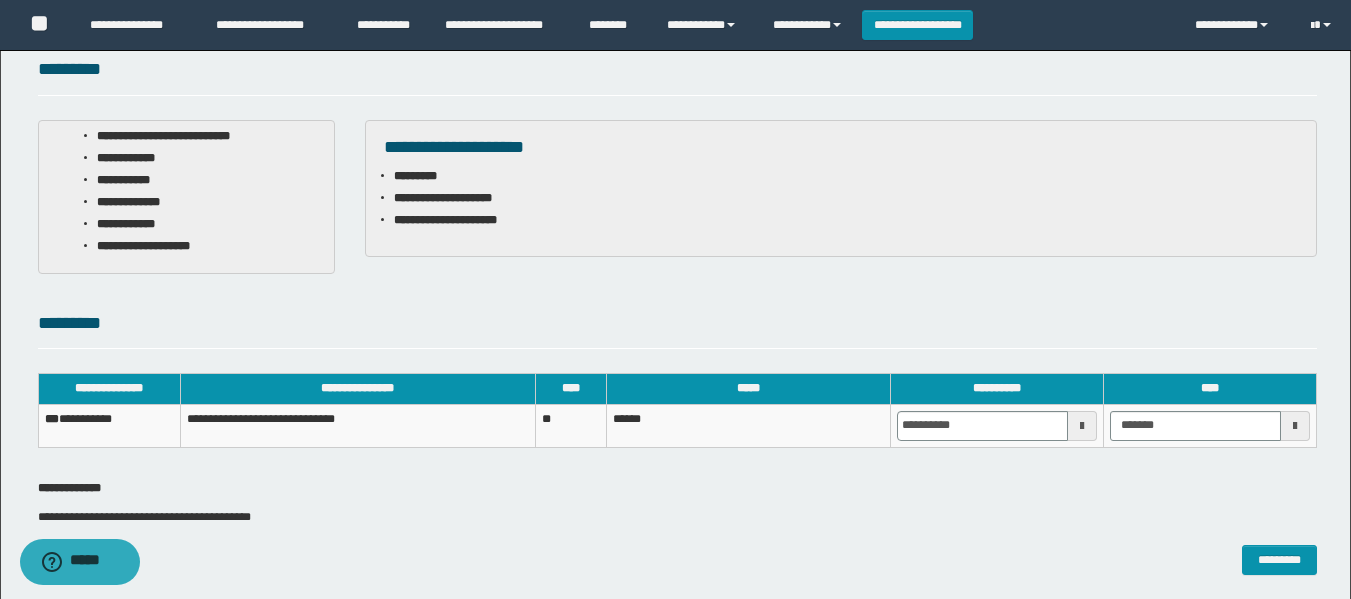 click on "**********" at bounding box center [675, 173] 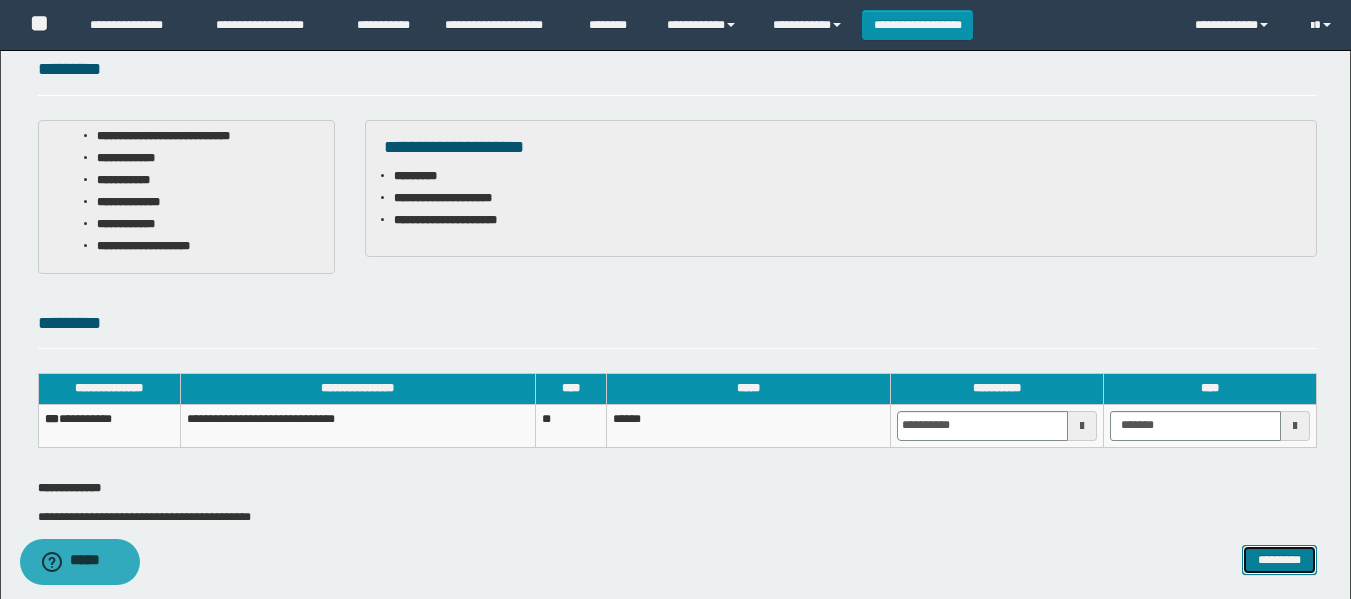 click on "*********" at bounding box center (1279, 560) 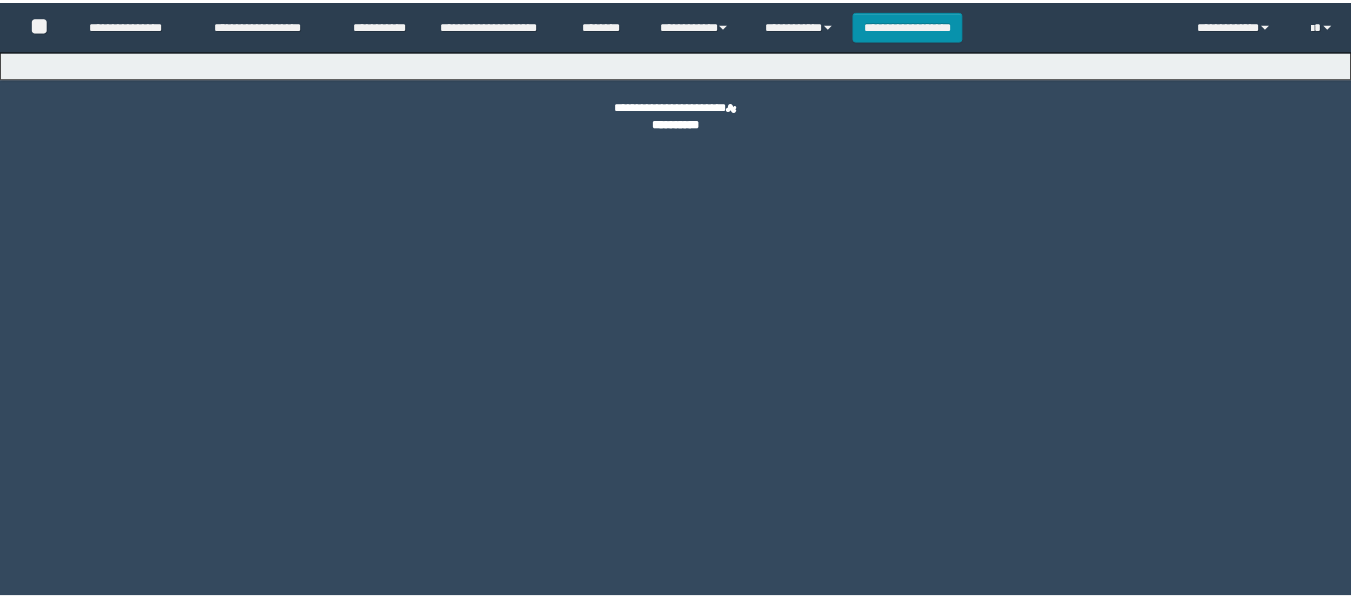 scroll, scrollTop: 0, scrollLeft: 0, axis: both 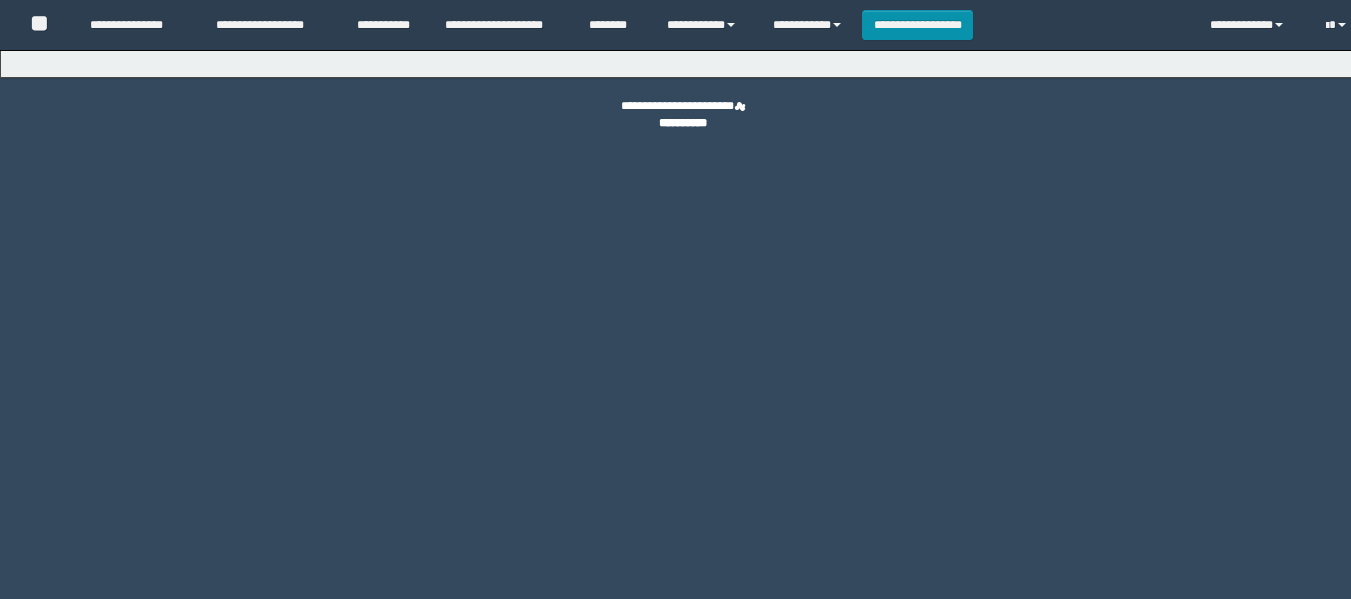 select on "**" 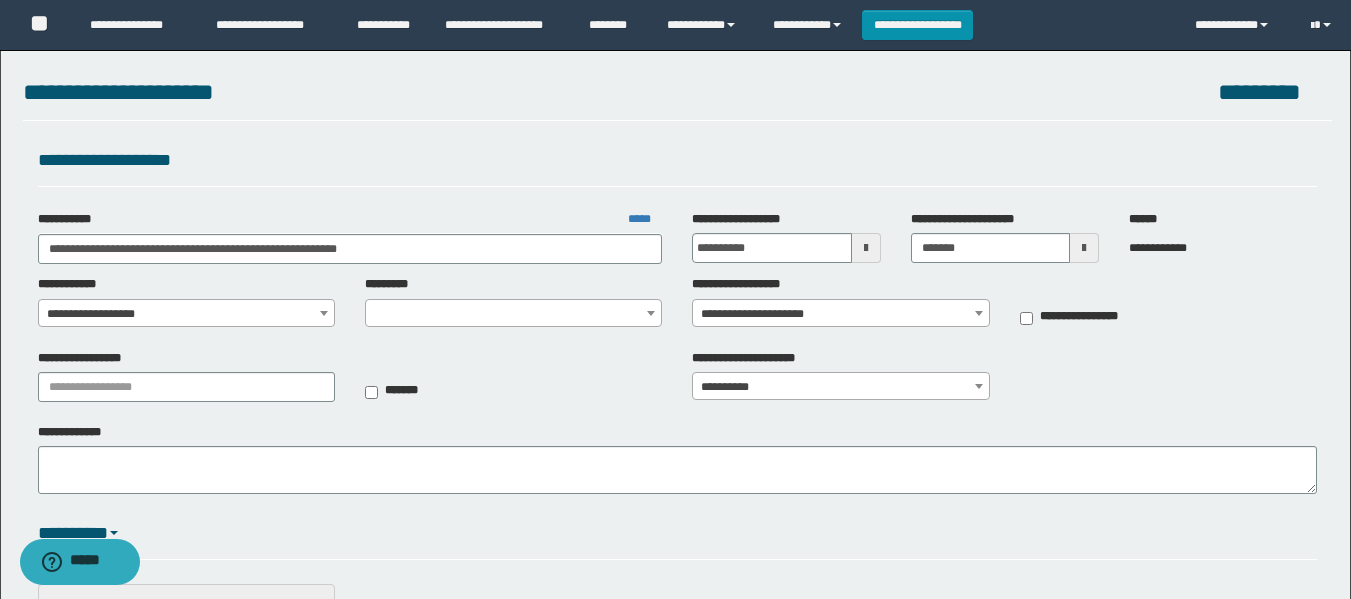 select on "****" 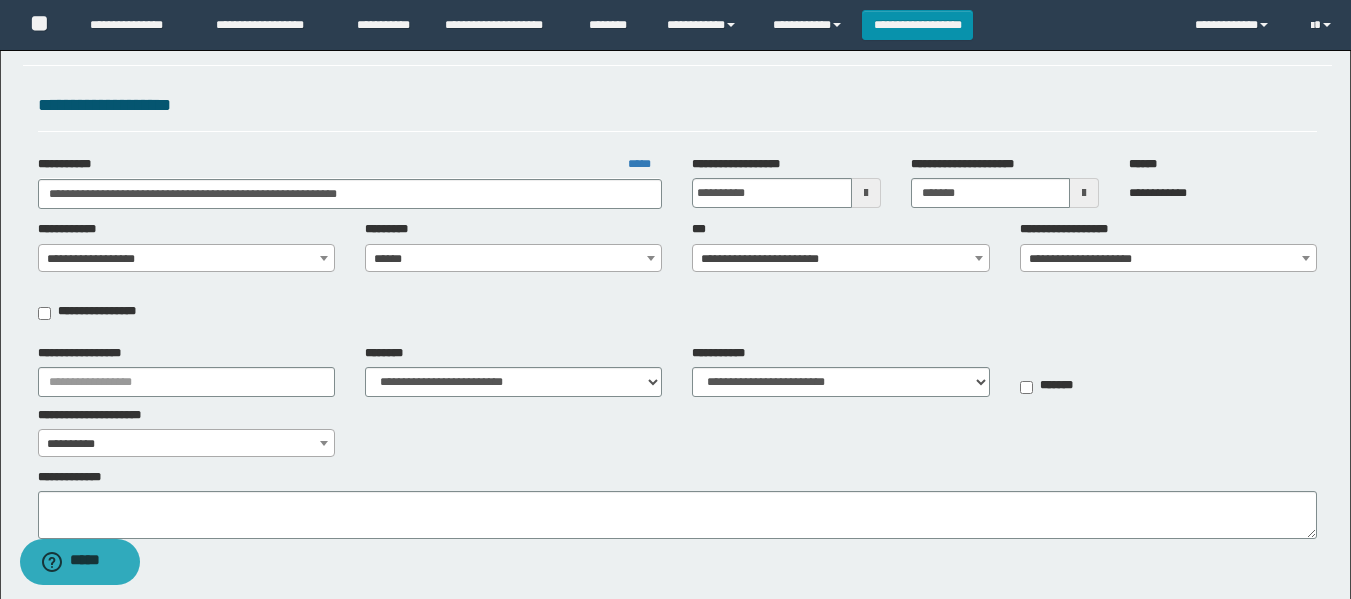 scroll, scrollTop: 100, scrollLeft: 0, axis: vertical 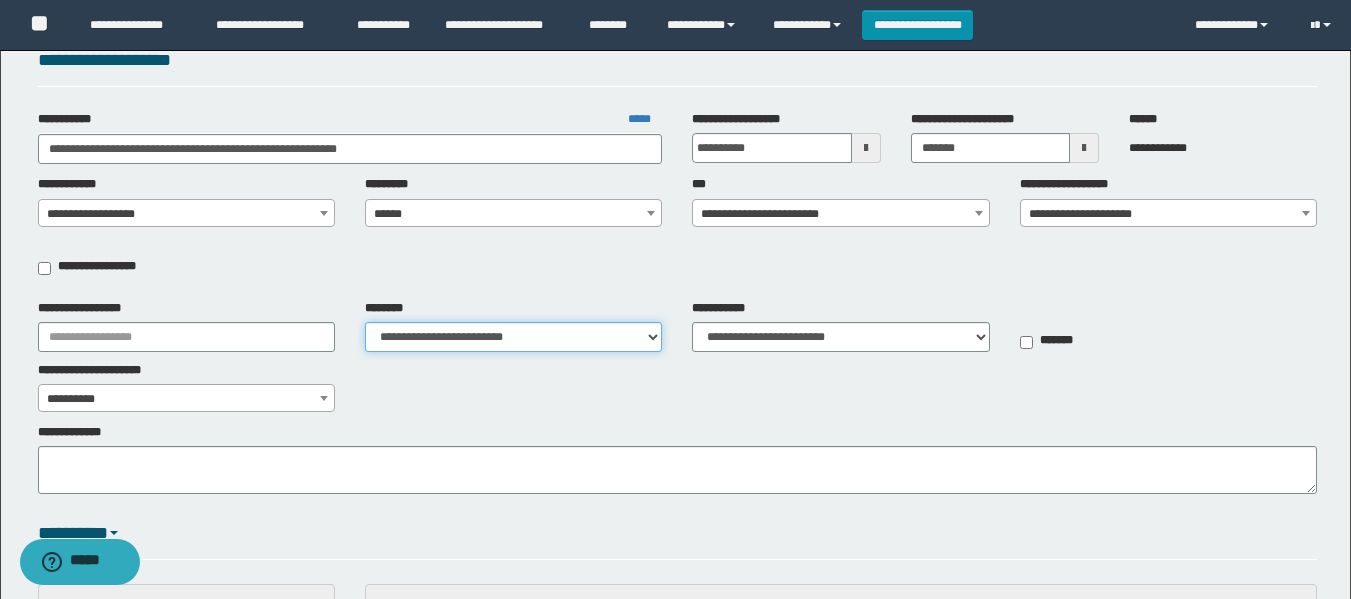 click on "**********" at bounding box center [513, 337] 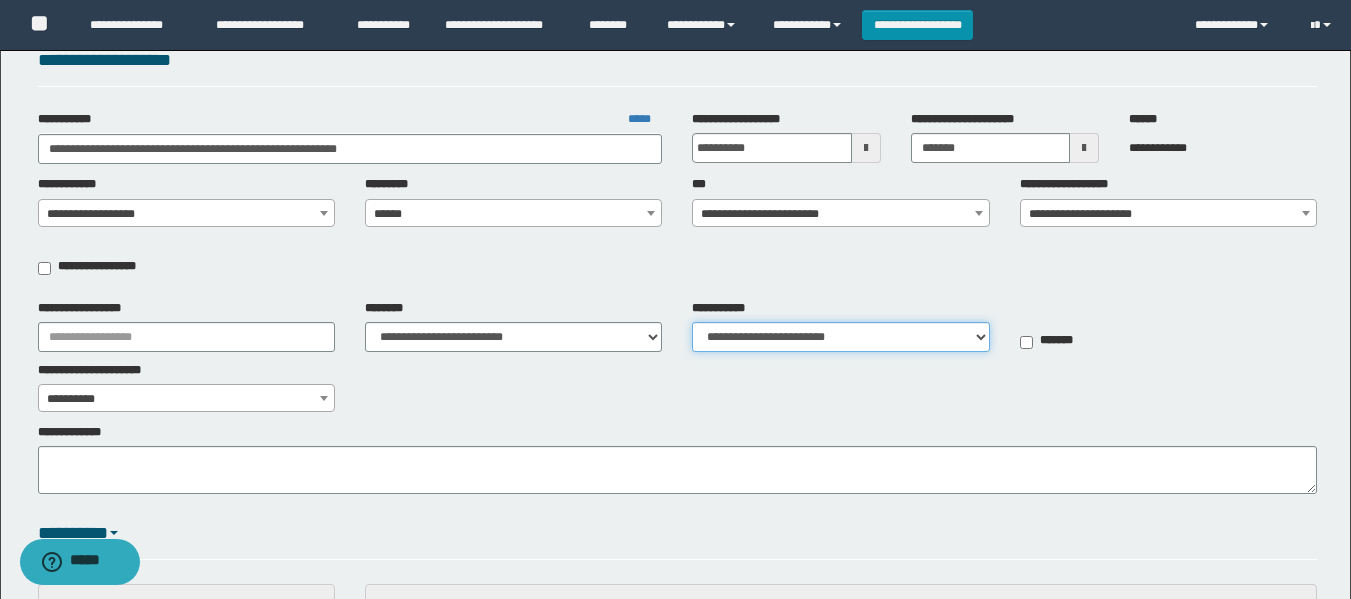 select on "****" 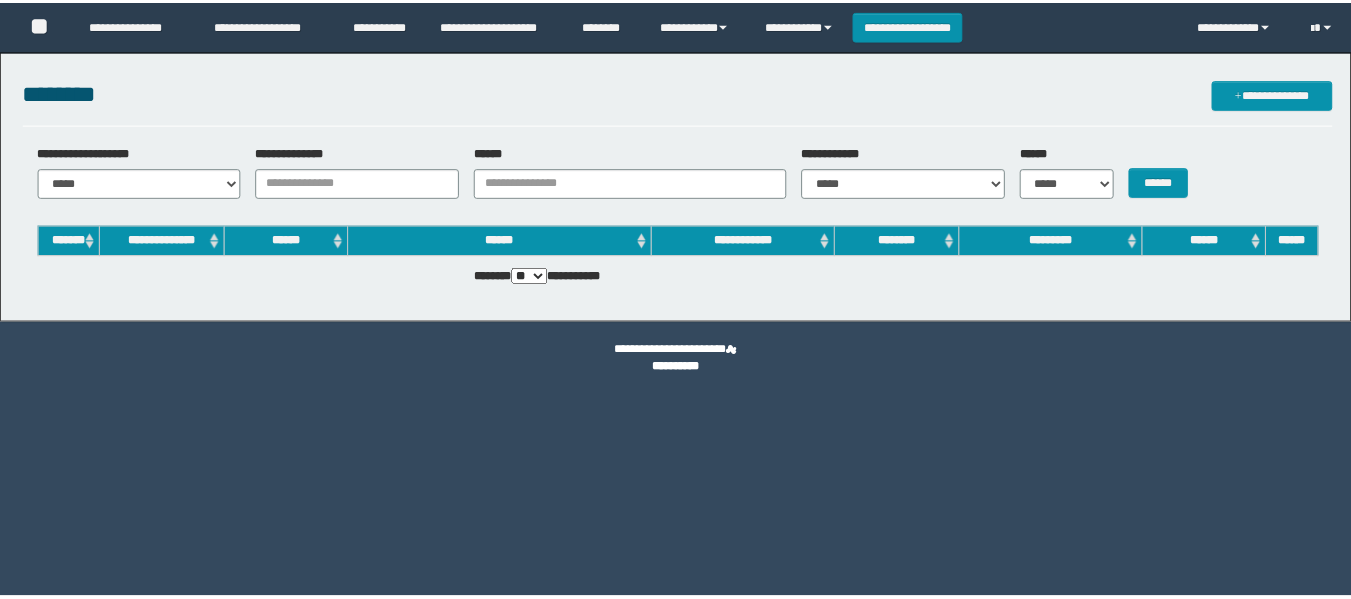 scroll, scrollTop: 0, scrollLeft: 0, axis: both 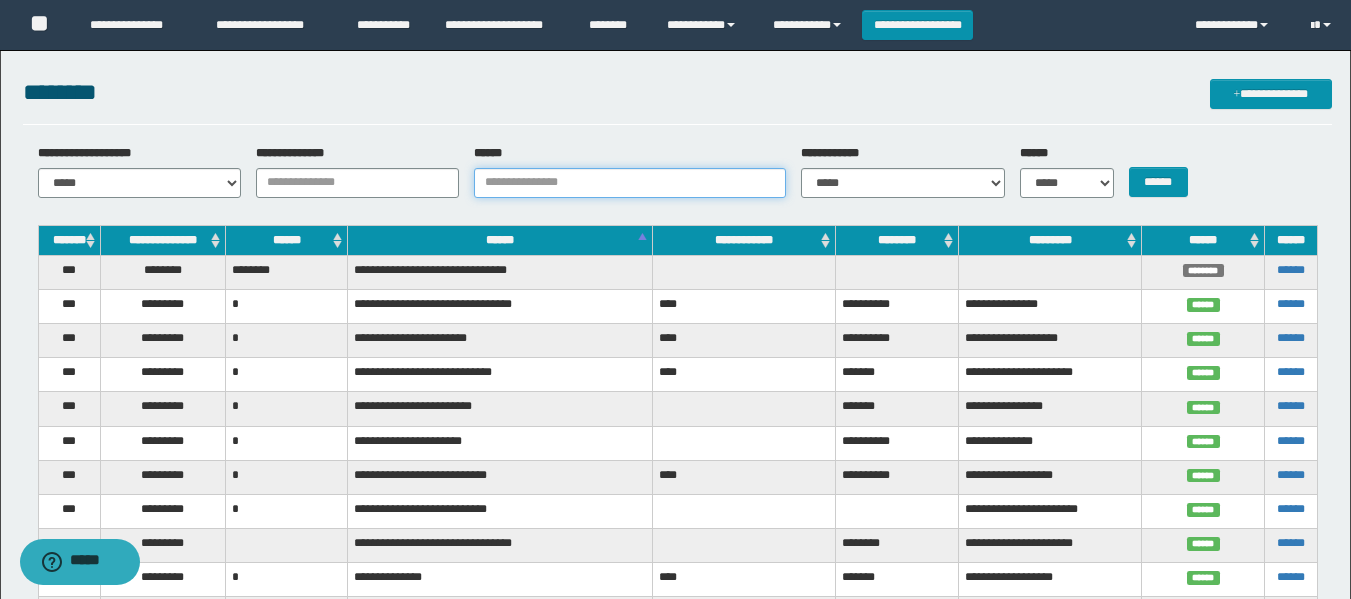 click on "******" at bounding box center (630, 183) 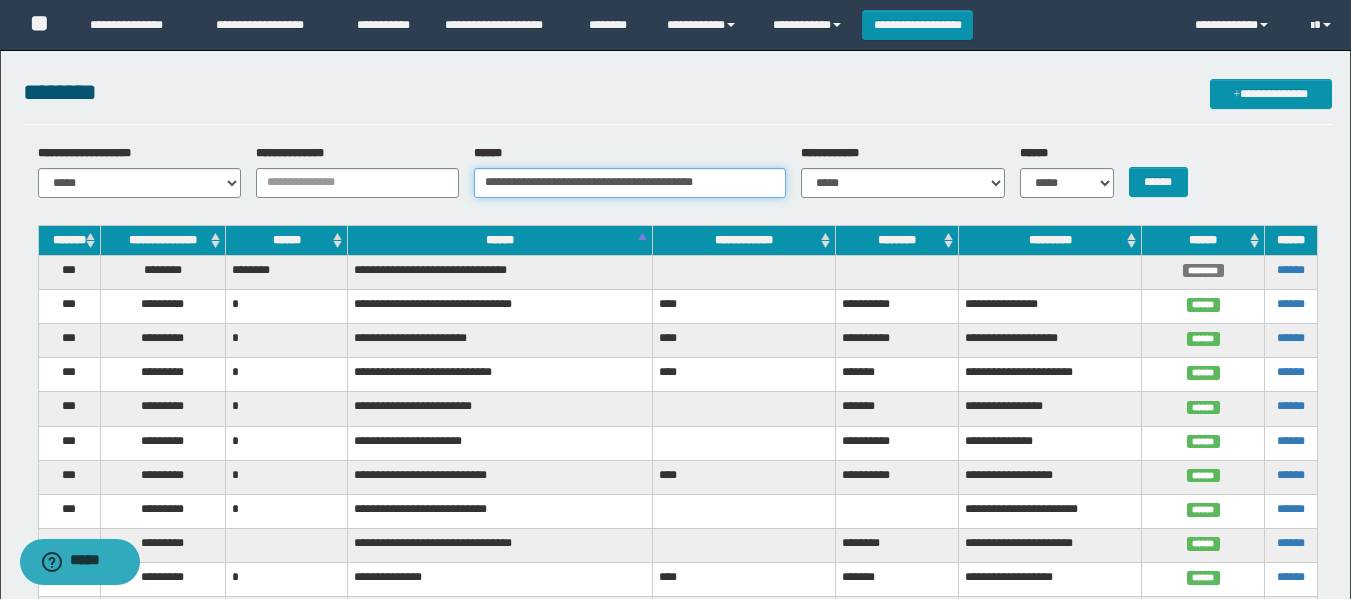 scroll, scrollTop: 0, scrollLeft: 18, axis: horizontal 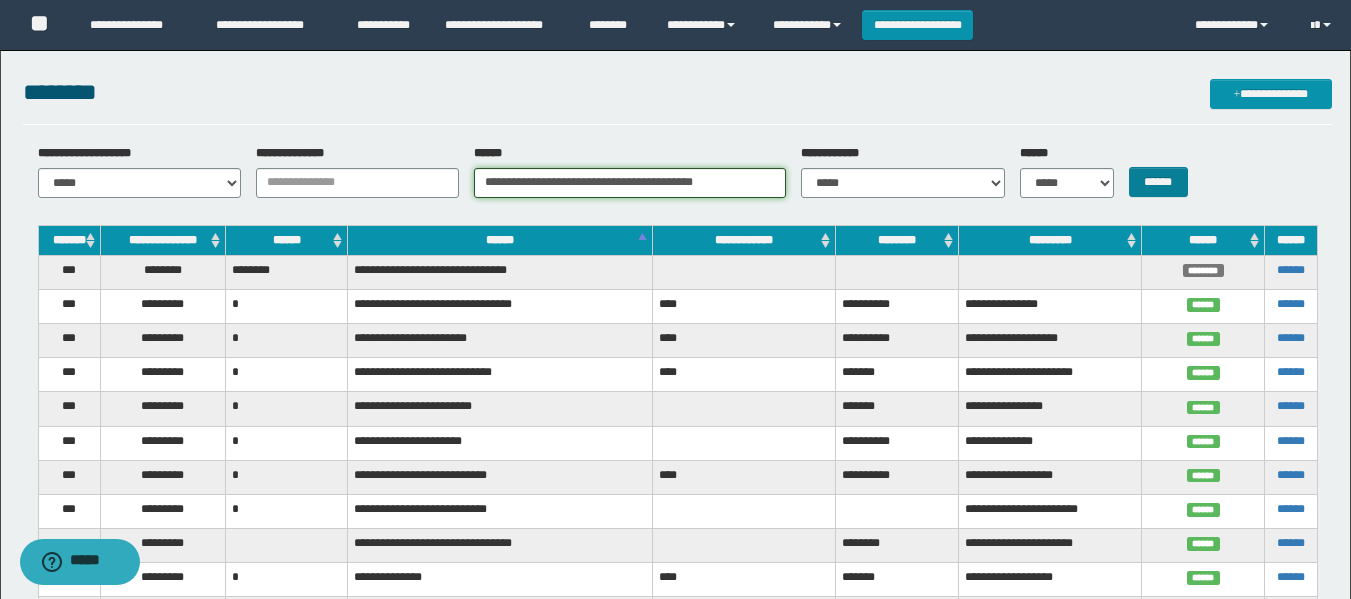 type on "**********" 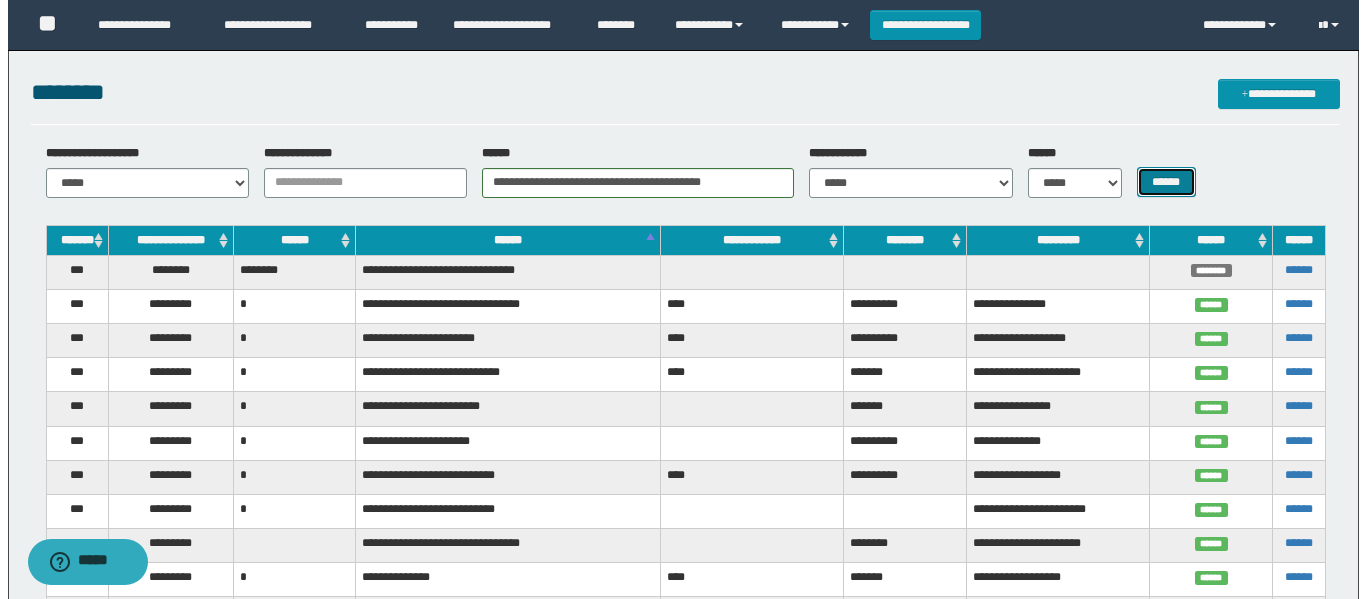 scroll, scrollTop: 0, scrollLeft: 0, axis: both 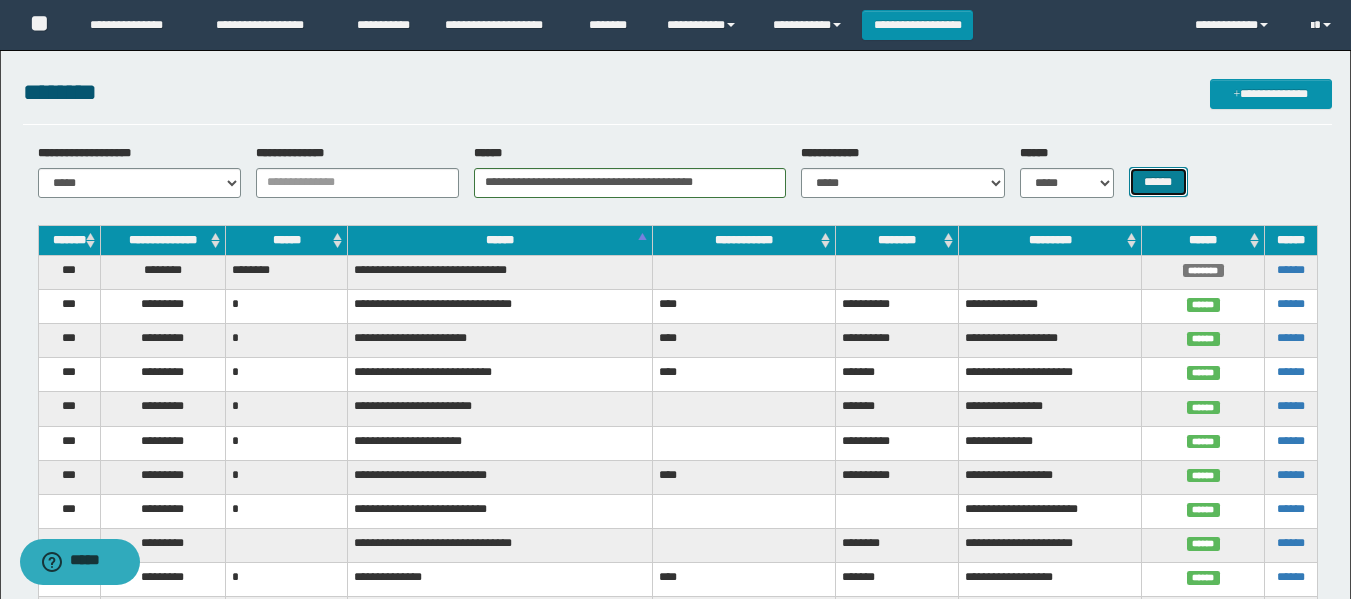 click on "******" at bounding box center [1158, 182] 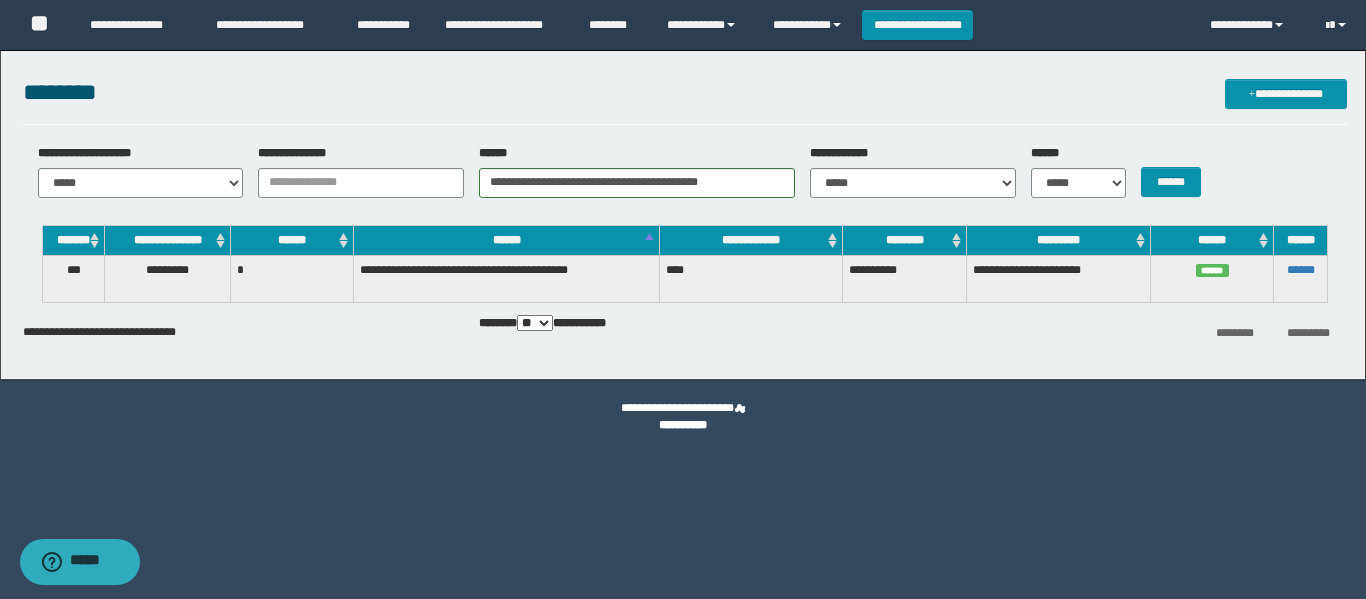 click on "******" at bounding box center (1300, 278) 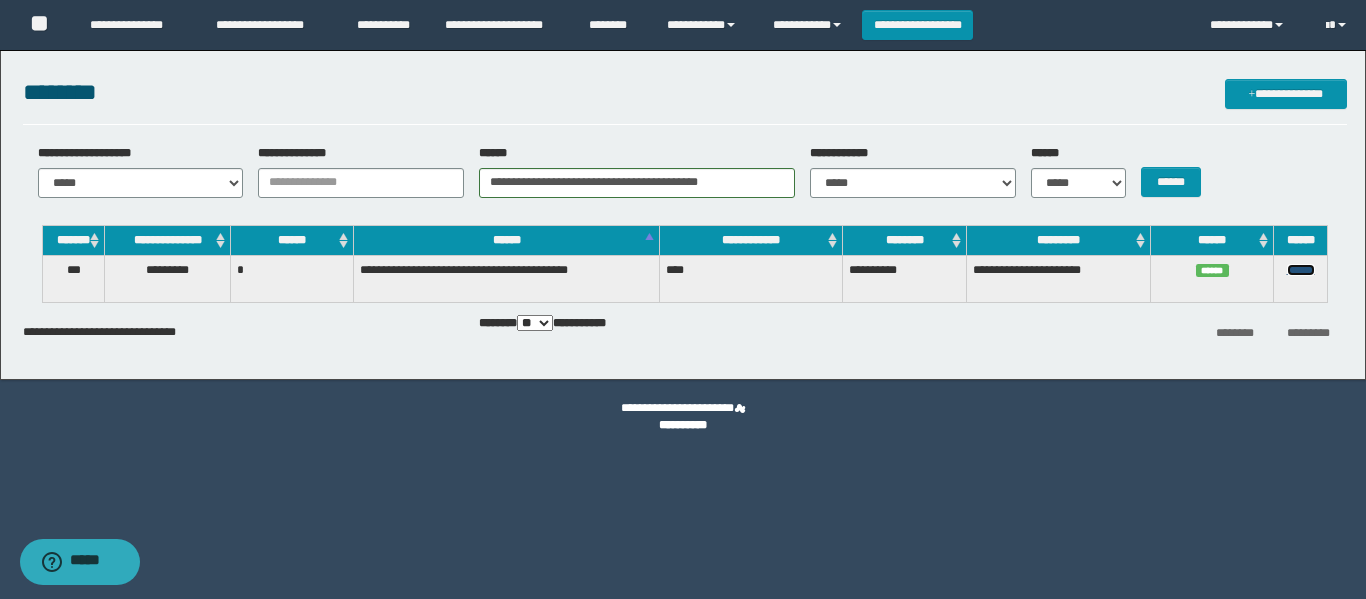 click on "******" at bounding box center [1301, 270] 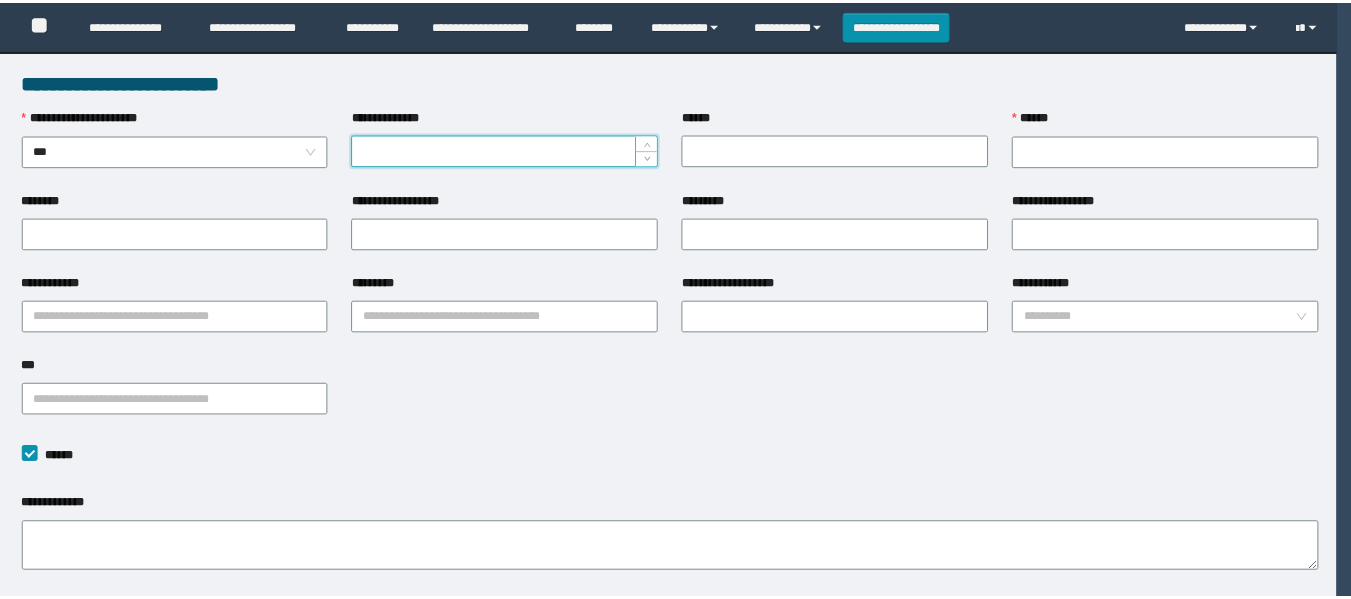 scroll, scrollTop: 0, scrollLeft: 0, axis: both 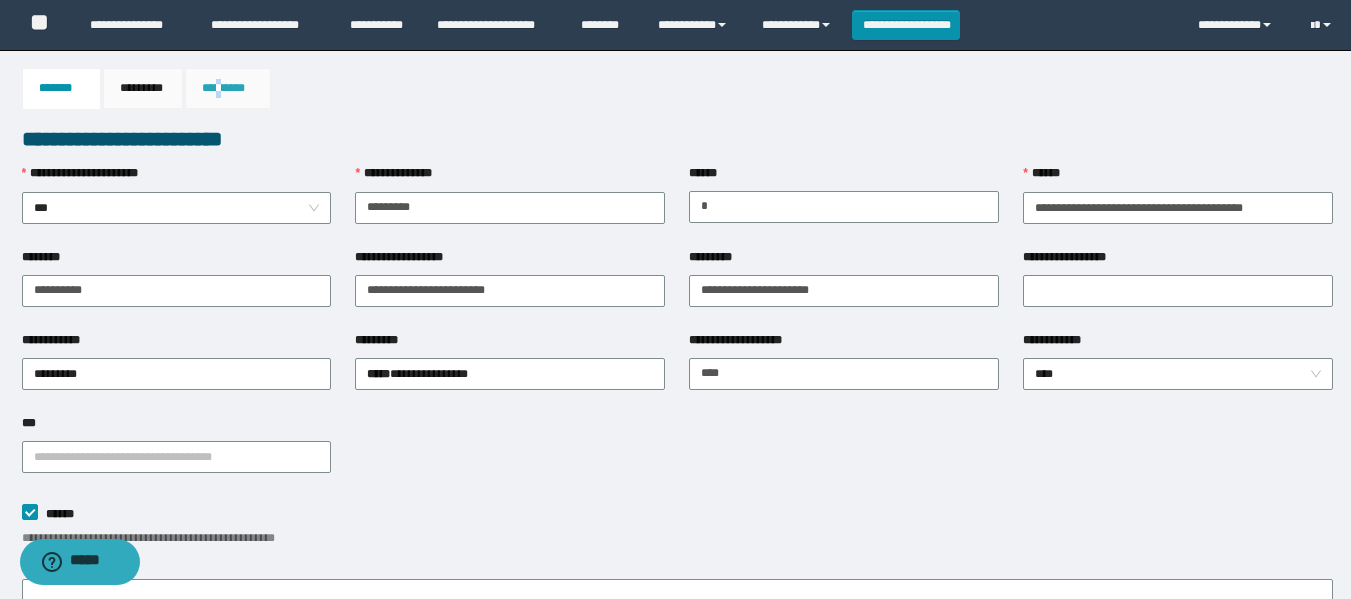 click on "*********" at bounding box center [228, 88] 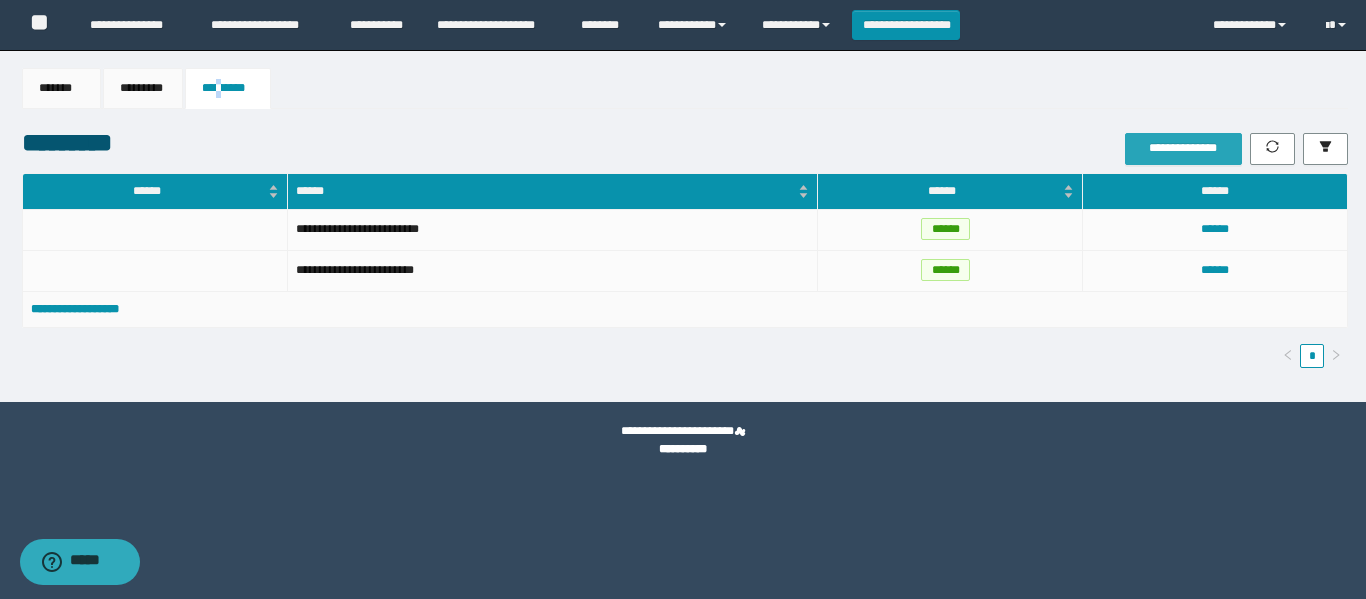 click on "**********" at bounding box center [1183, 148] 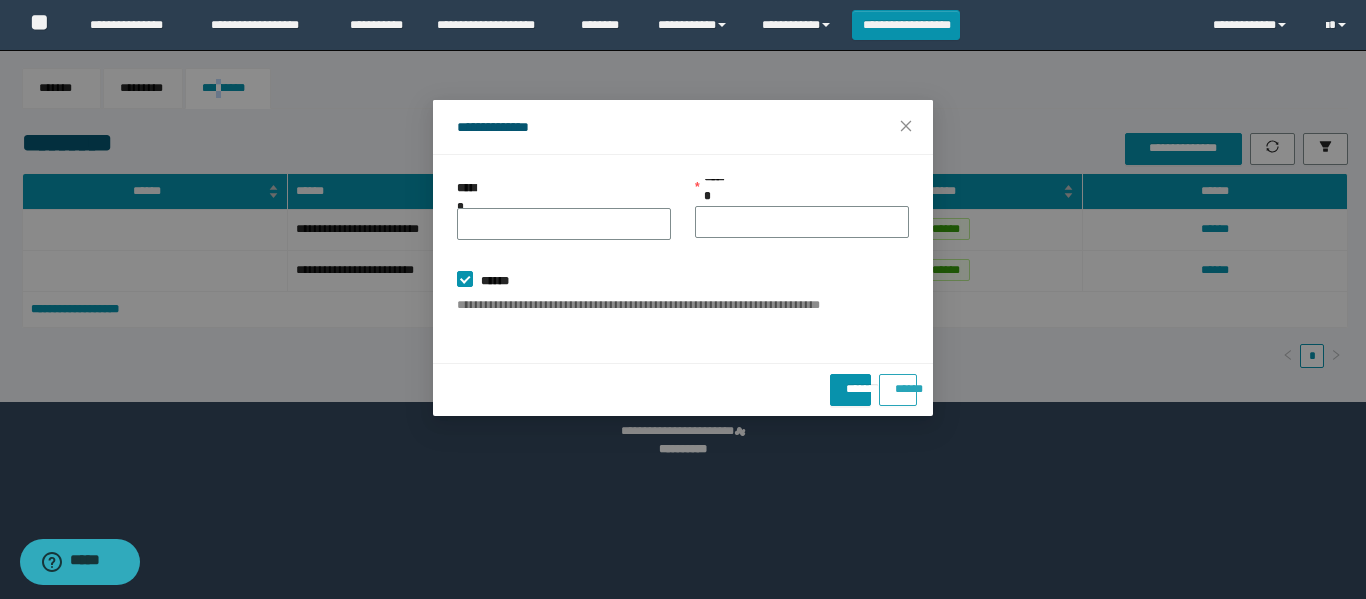 click on "******" at bounding box center (898, 382) 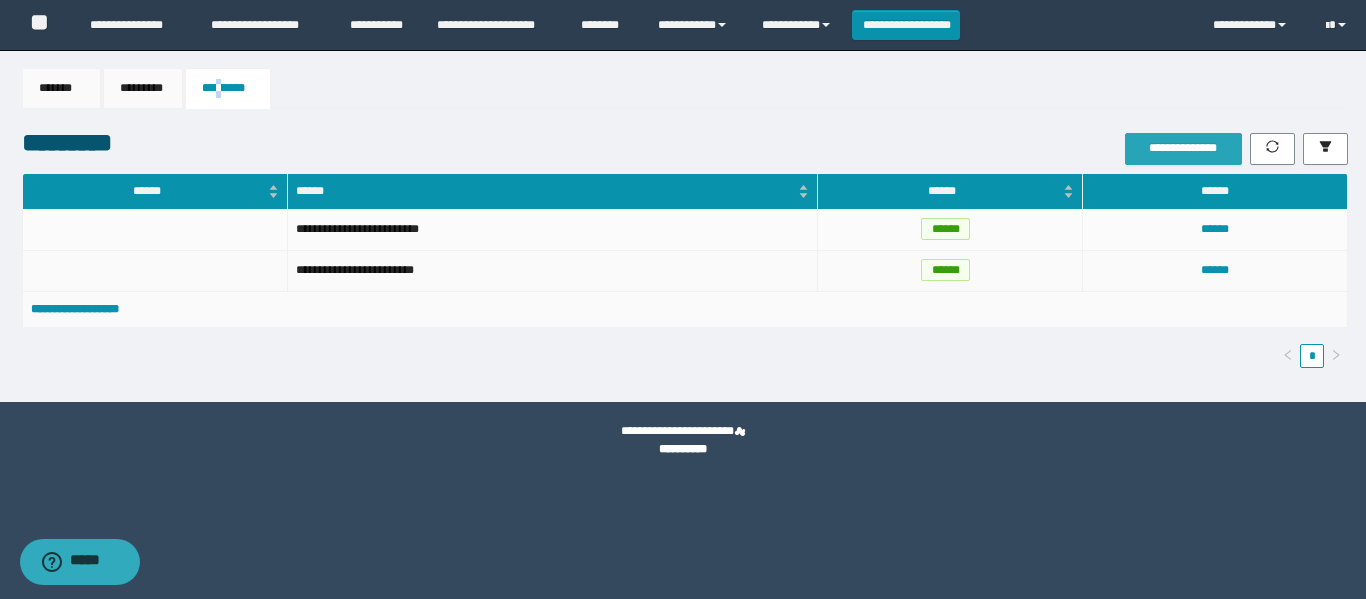 type 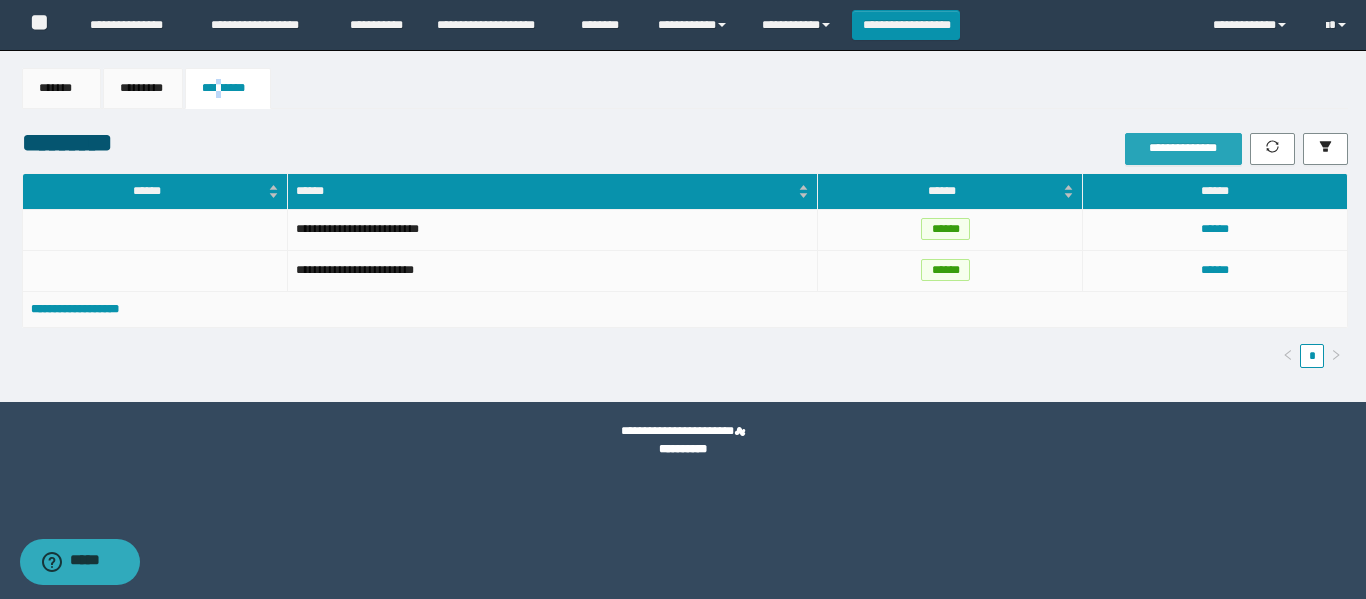 click on "**********" at bounding box center (1183, 148) 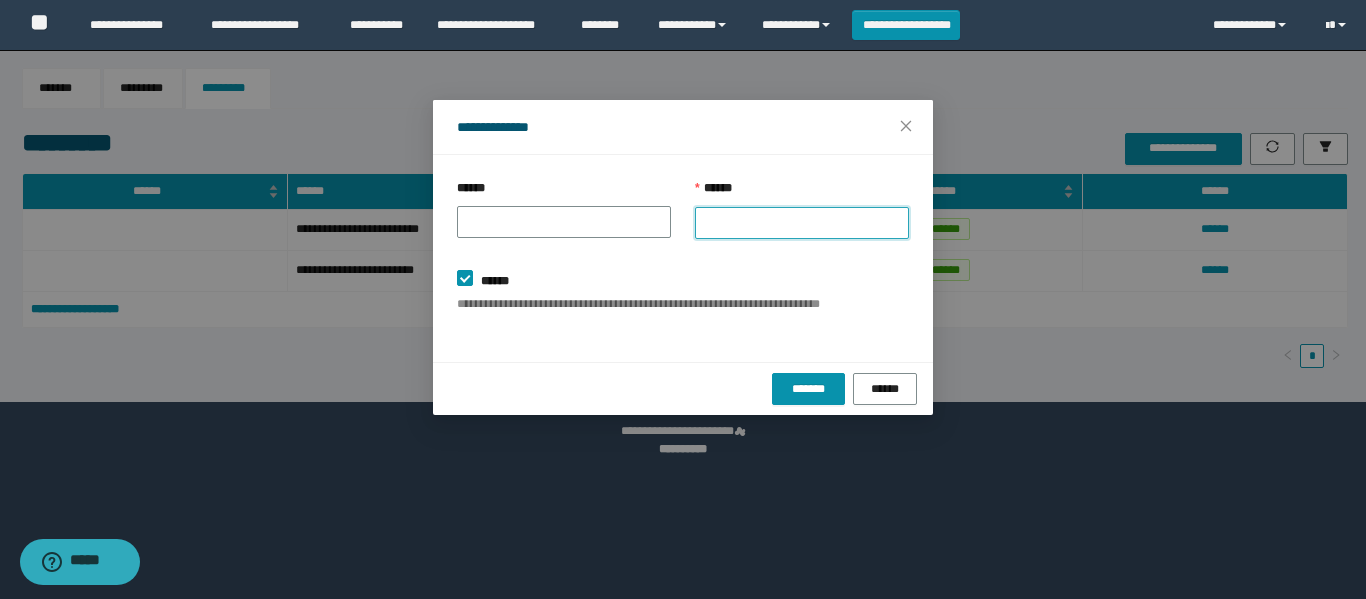 click on "******" at bounding box center (802, 223) 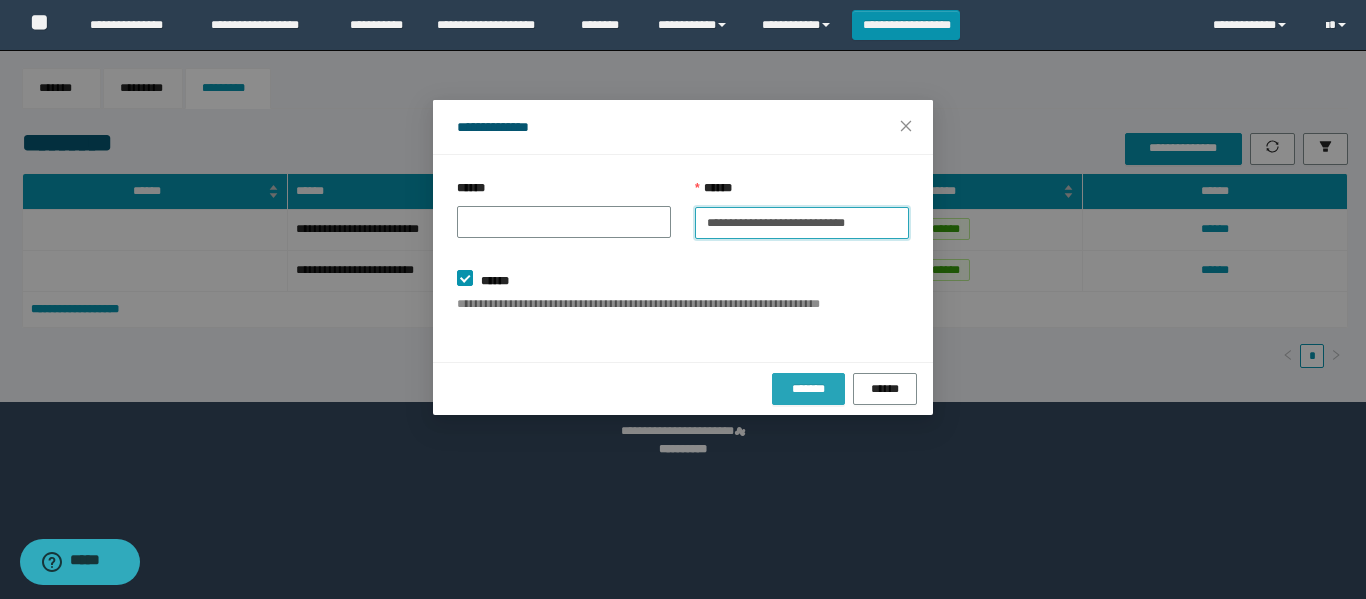 type on "**********" 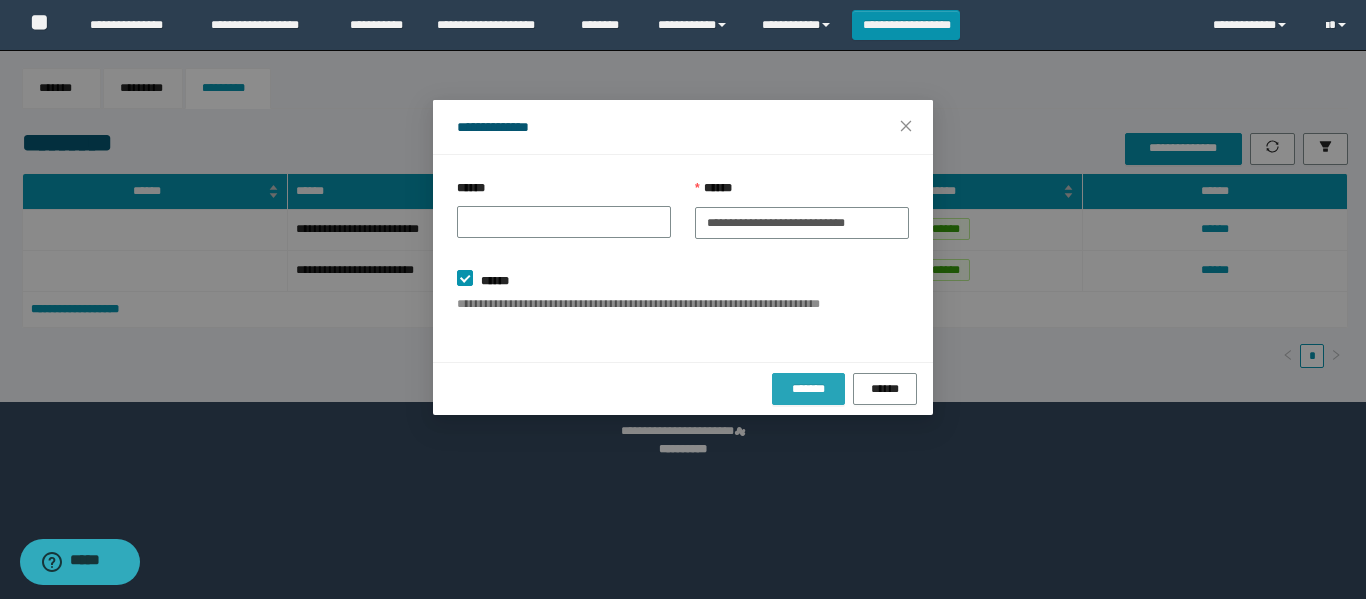 click on "*******" at bounding box center (809, 389) 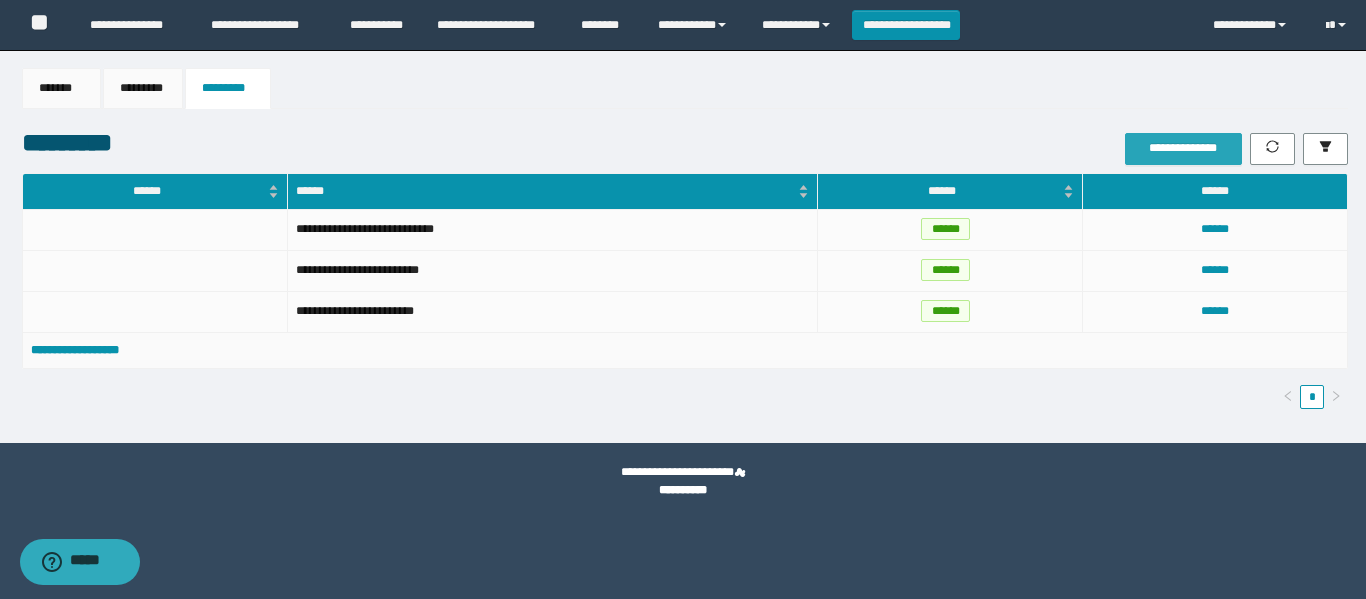 click on "**********" at bounding box center (1183, 149) 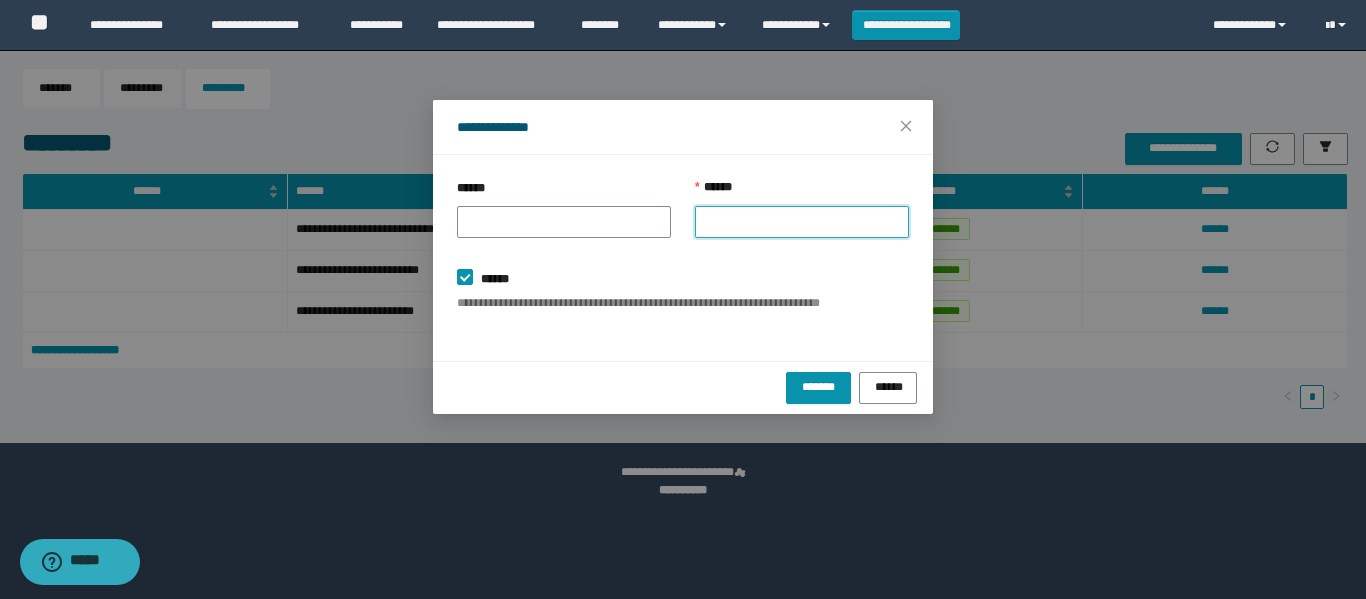 click on "******" at bounding box center (802, 222) 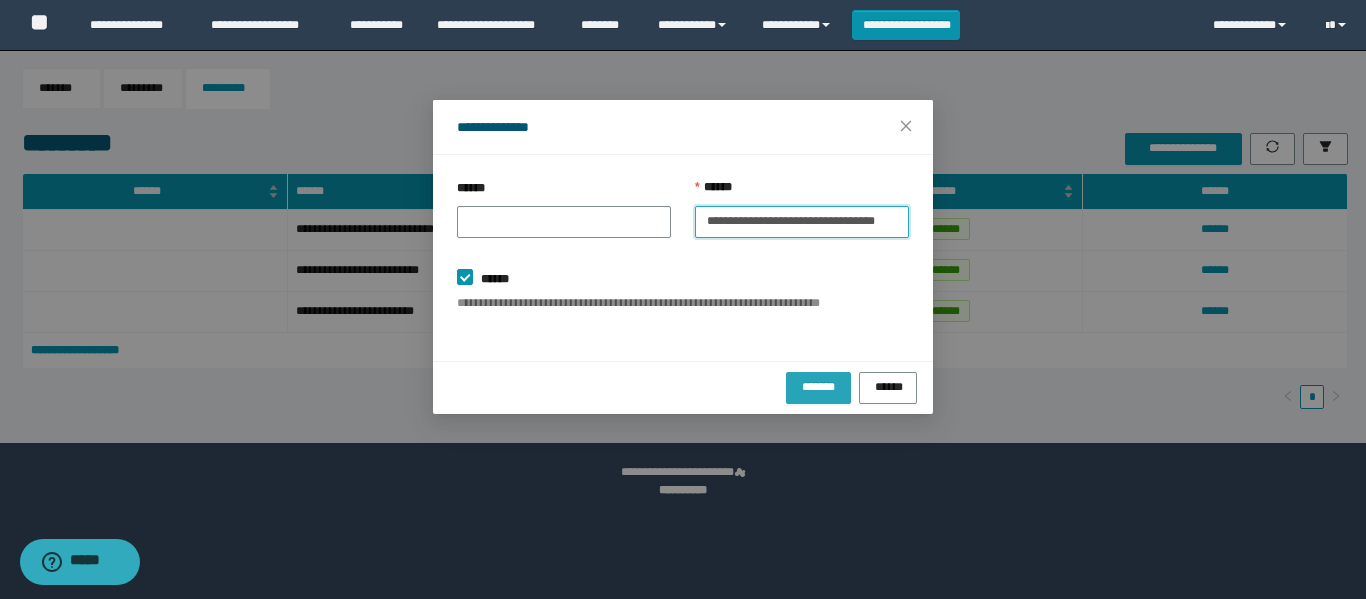 type on "**********" 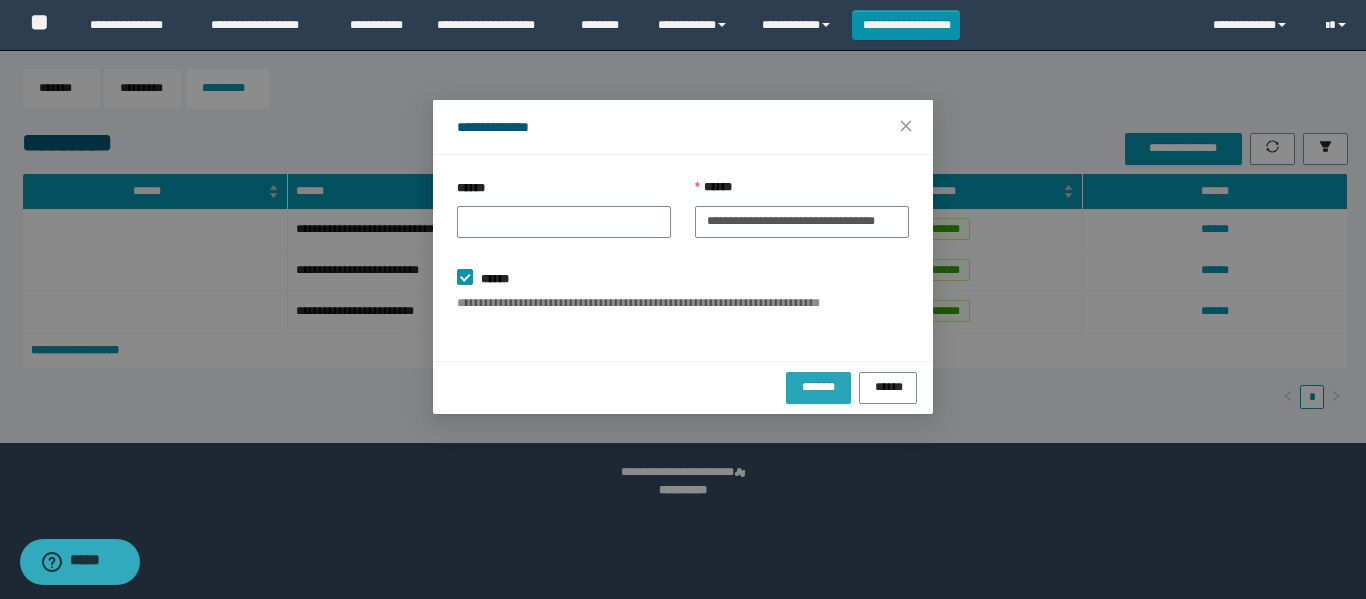click on "*******" at bounding box center (819, 385) 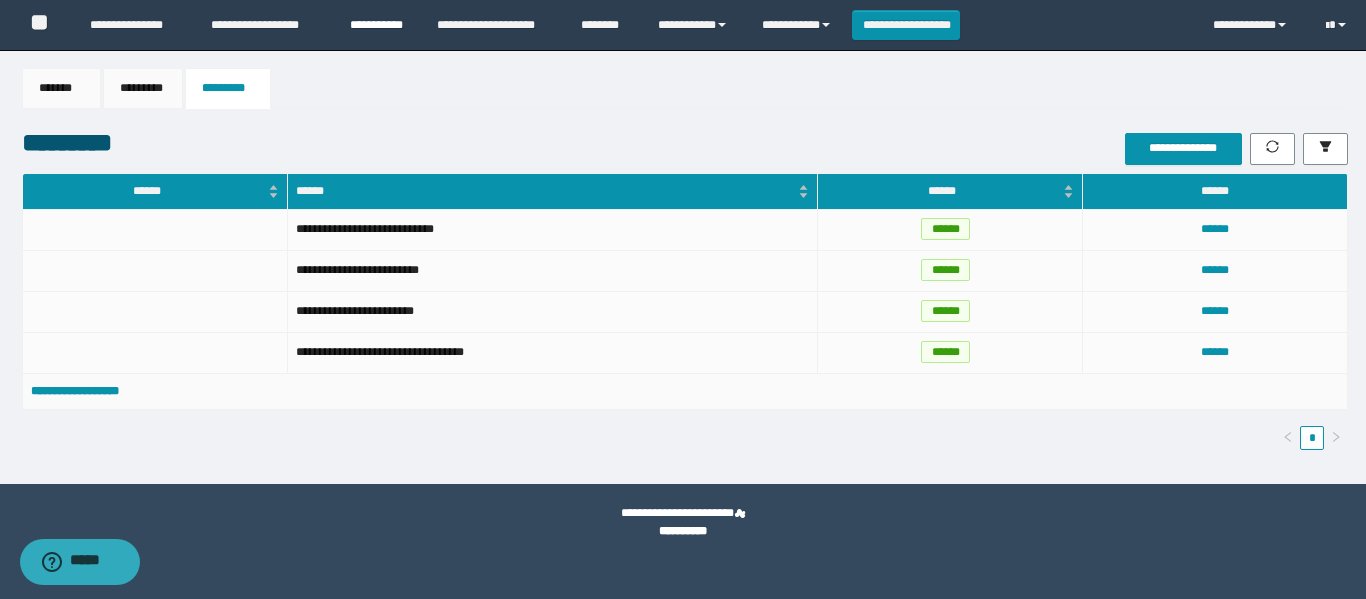 click on "**********" at bounding box center (378, 25) 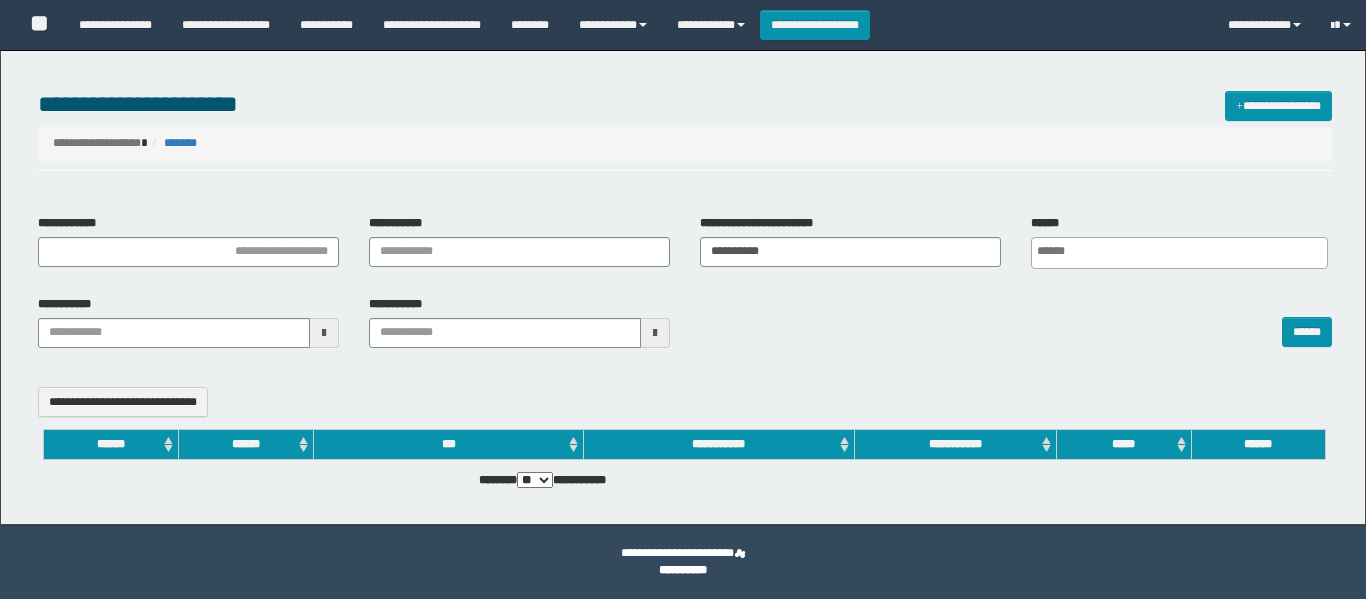 select 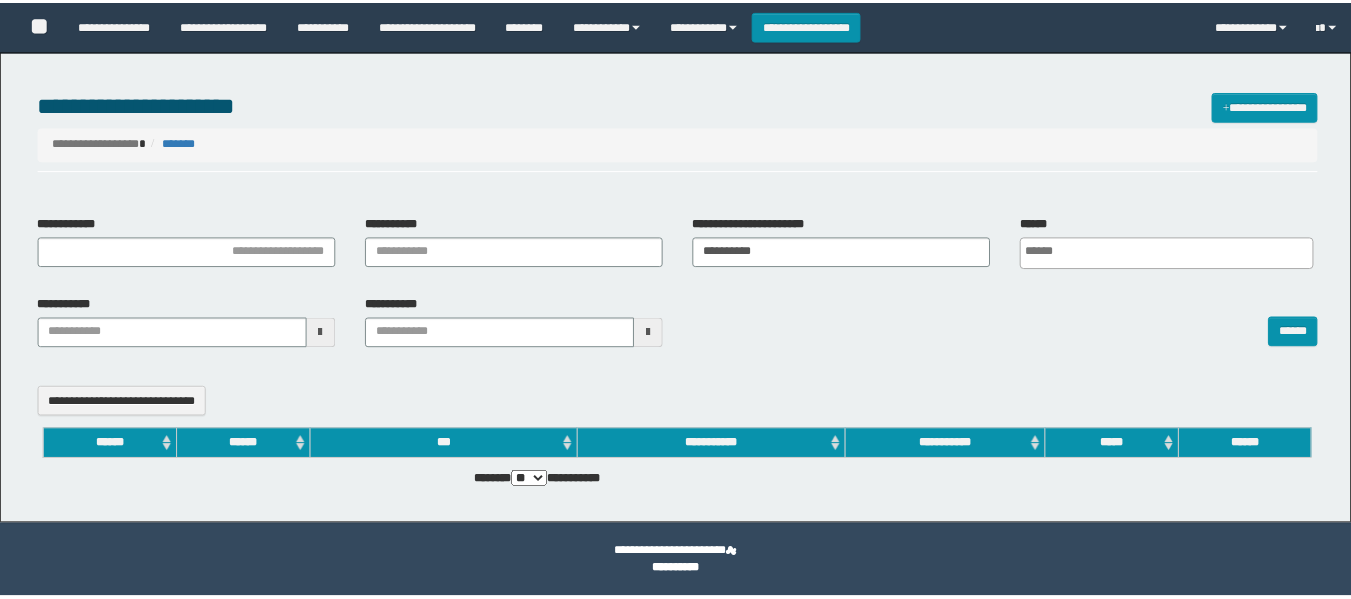 scroll, scrollTop: 0, scrollLeft: 0, axis: both 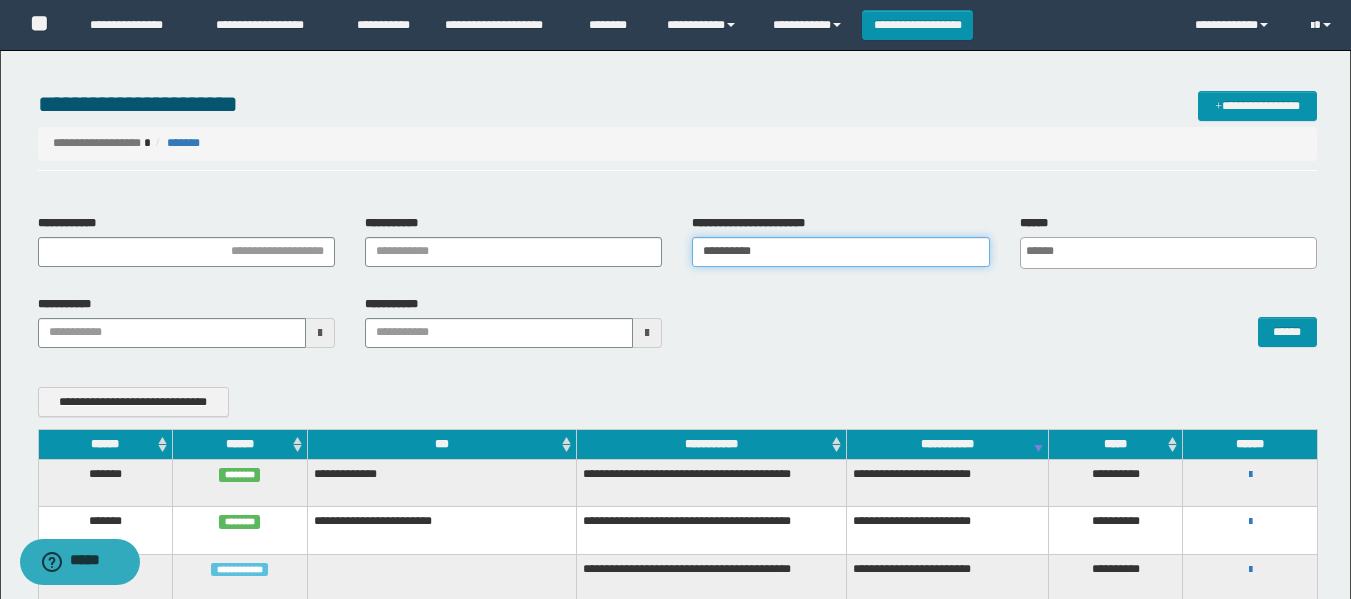 drag, startPoint x: 786, startPoint y: 262, endPoint x: 564, endPoint y: 272, distance: 222.22511 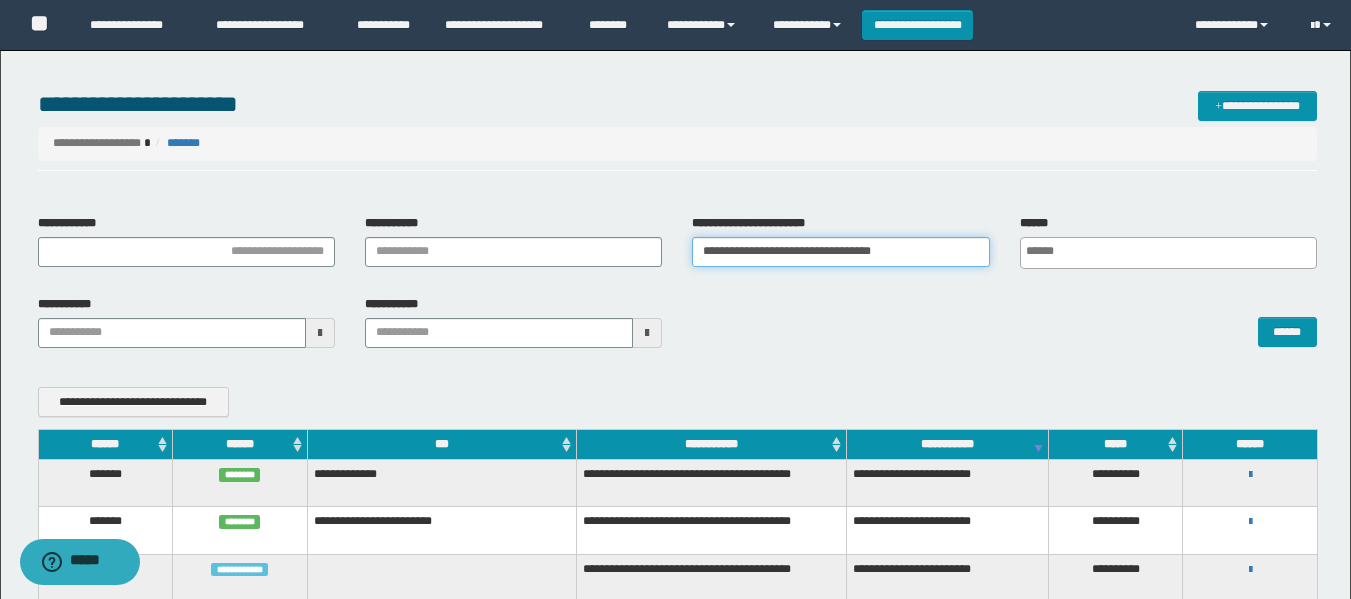 drag, startPoint x: 909, startPoint y: 258, endPoint x: 483, endPoint y: 280, distance: 426.5677 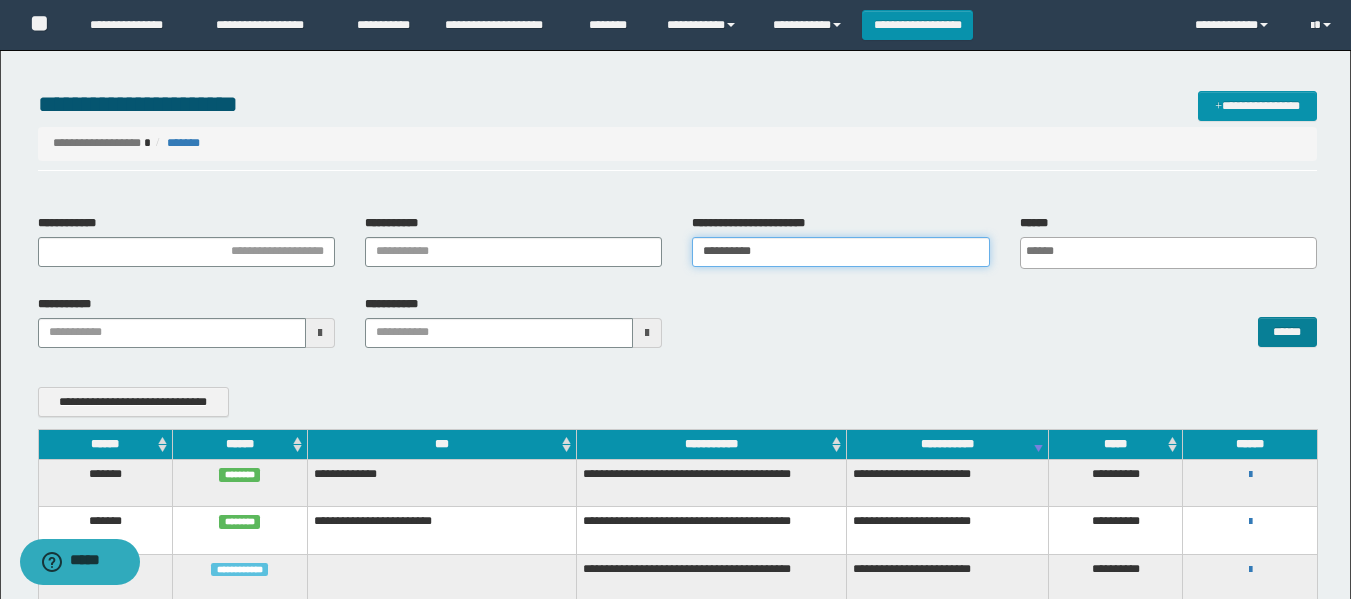 type on "**********" 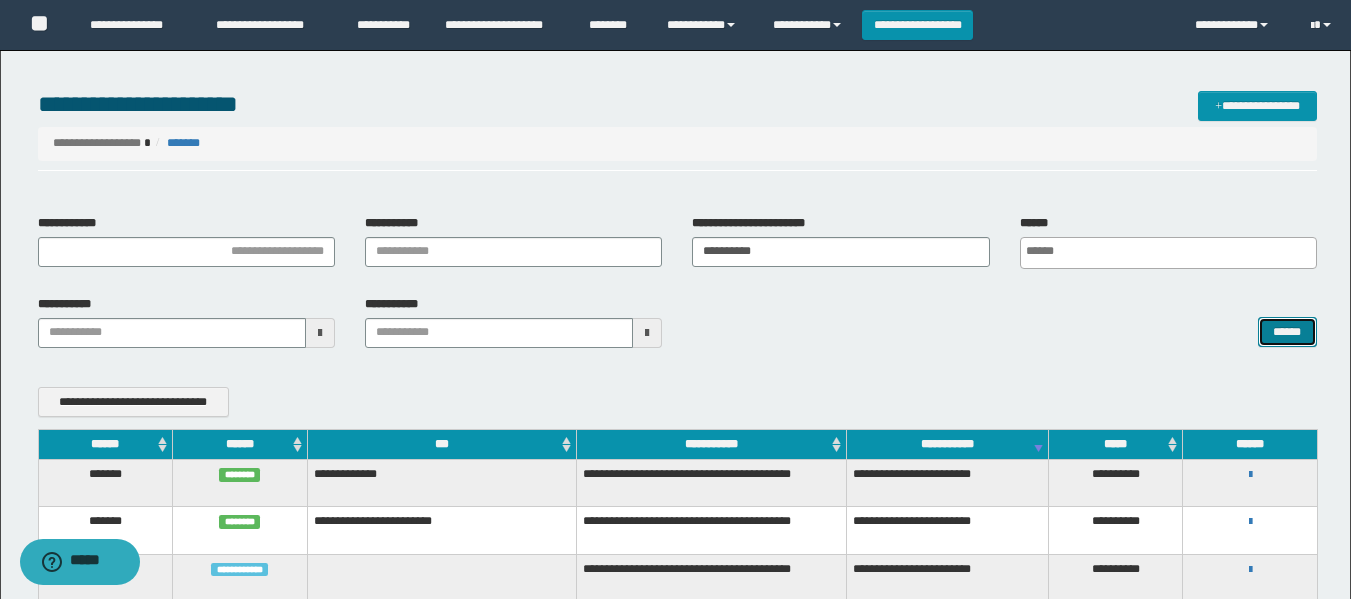 click on "******" at bounding box center (1287, 332) 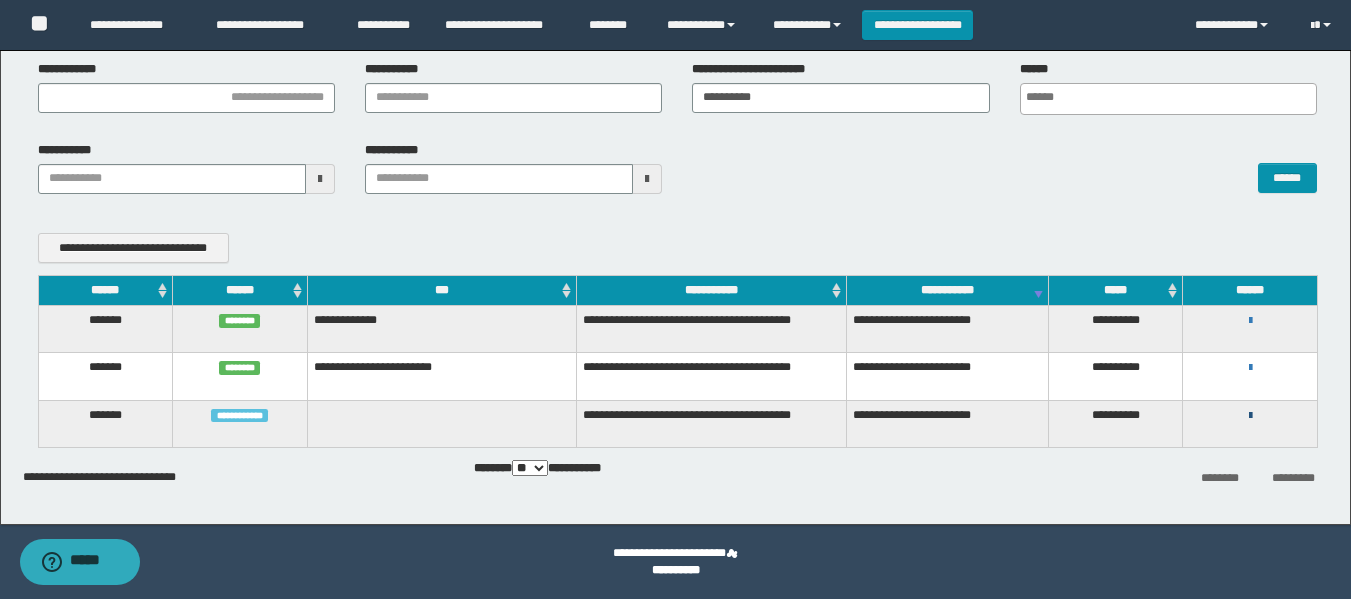 click at bounding box center [1250, 416] 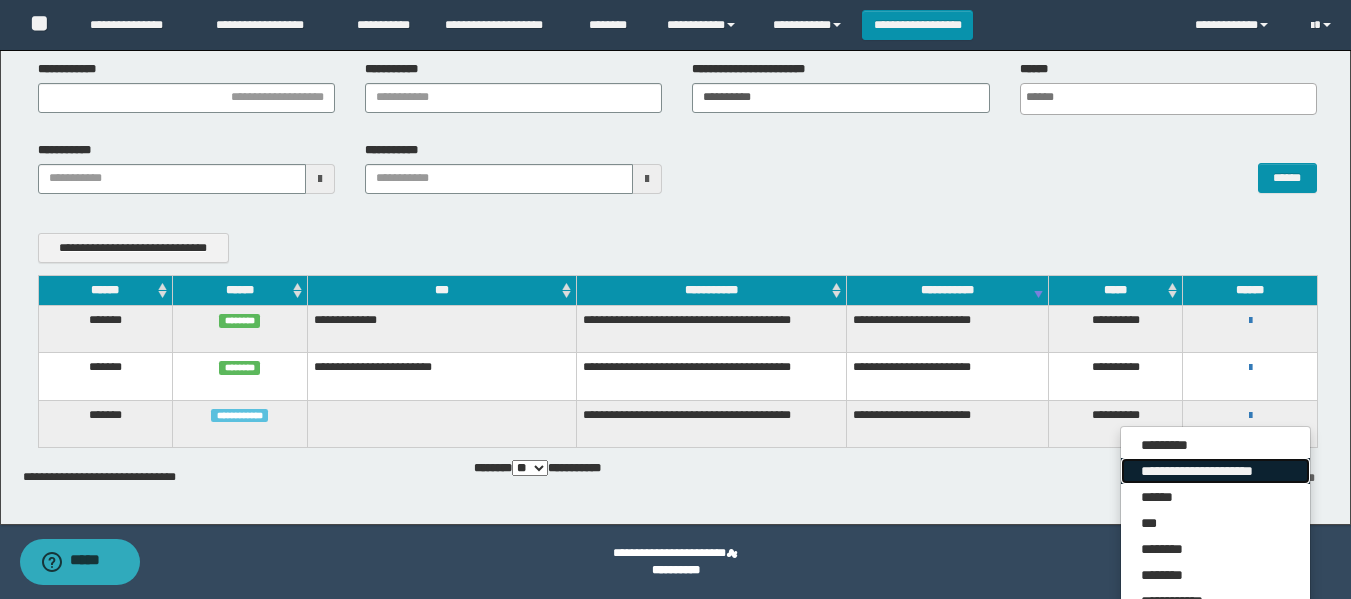 click on "**********" at bounding box center (1215, 471) 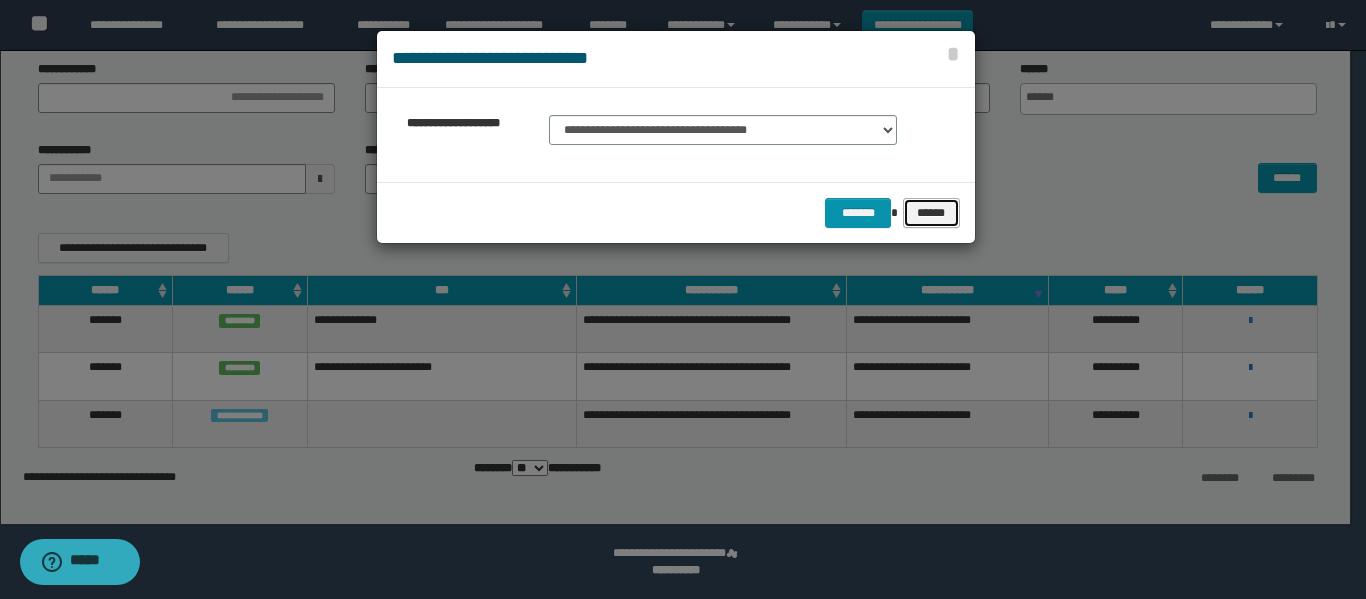 click on "******" at bounding box center [931, 213] 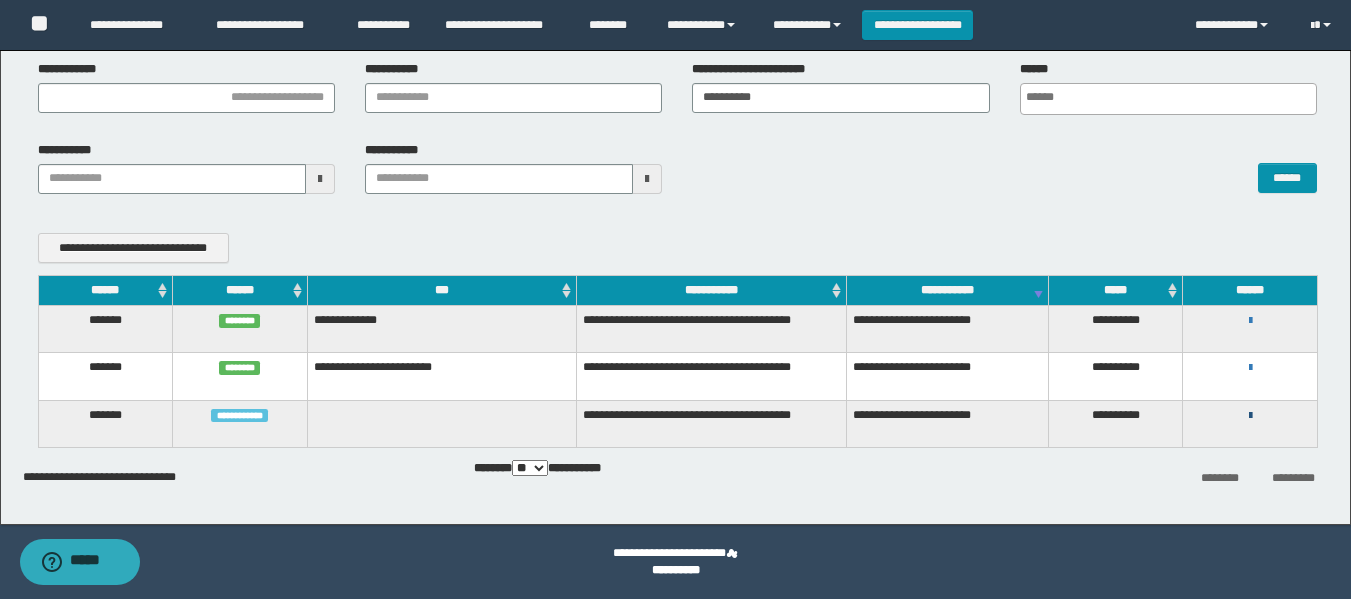 click at bounding box center (1250, 416) 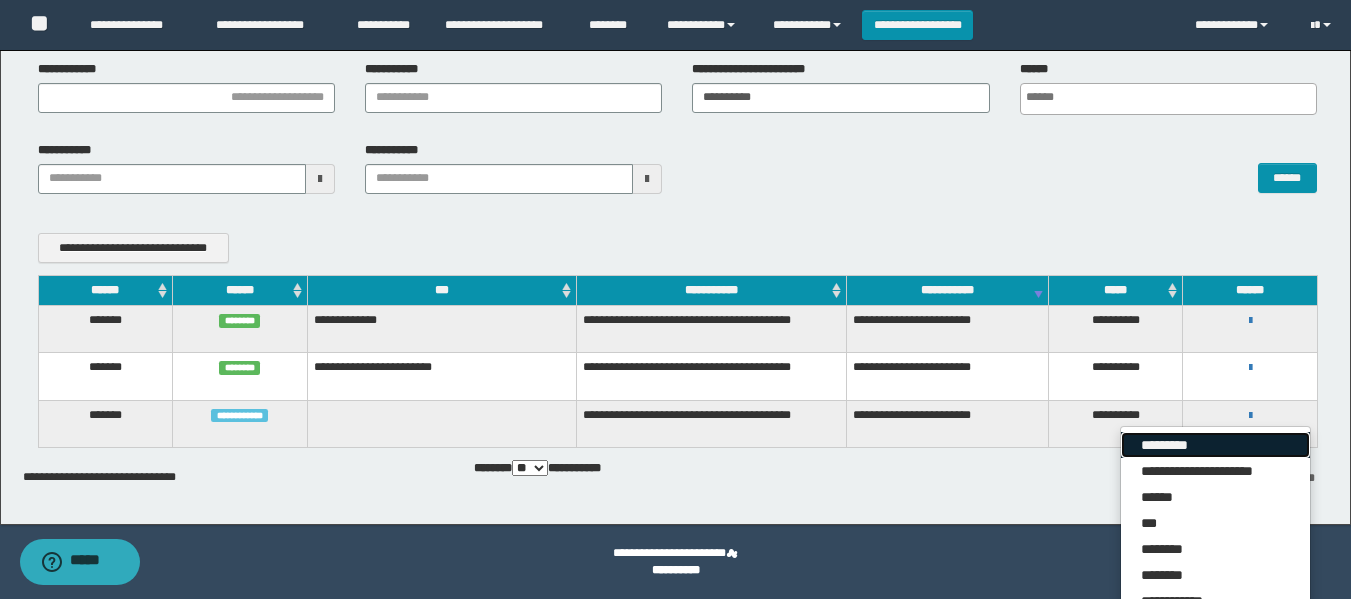 click on "*********" at bounding box center [1215, 445] 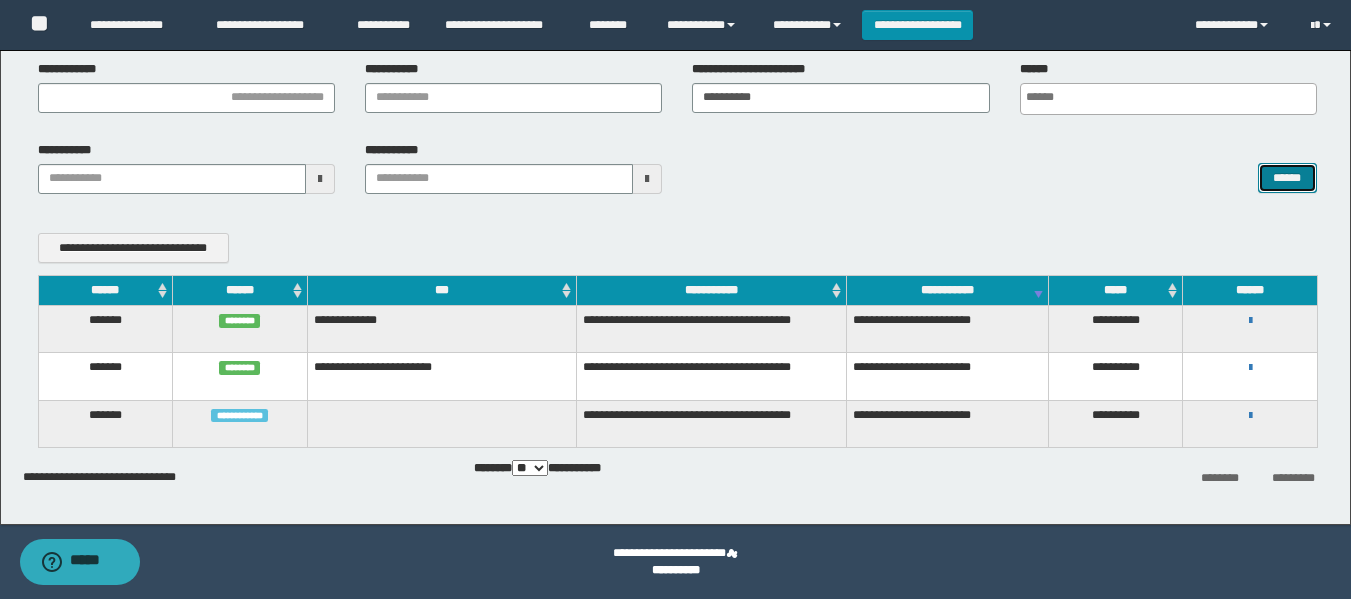 click on "******" at bounding box center [1287, 178] 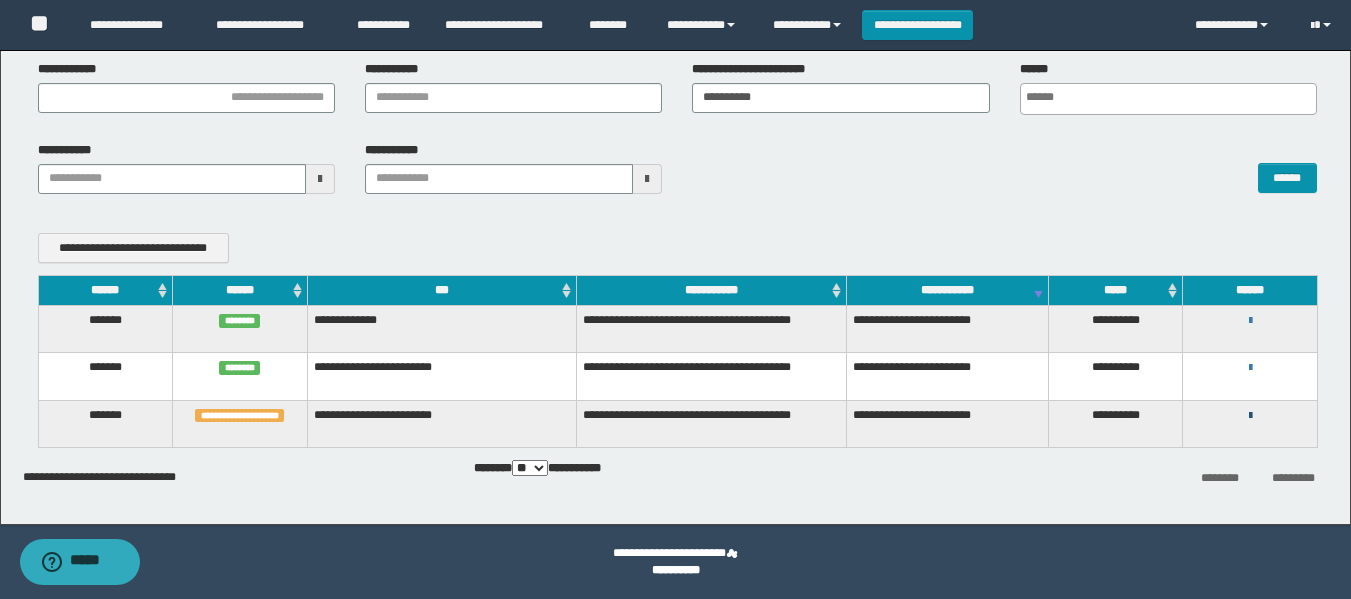 click at bounding box center [1250, 416] 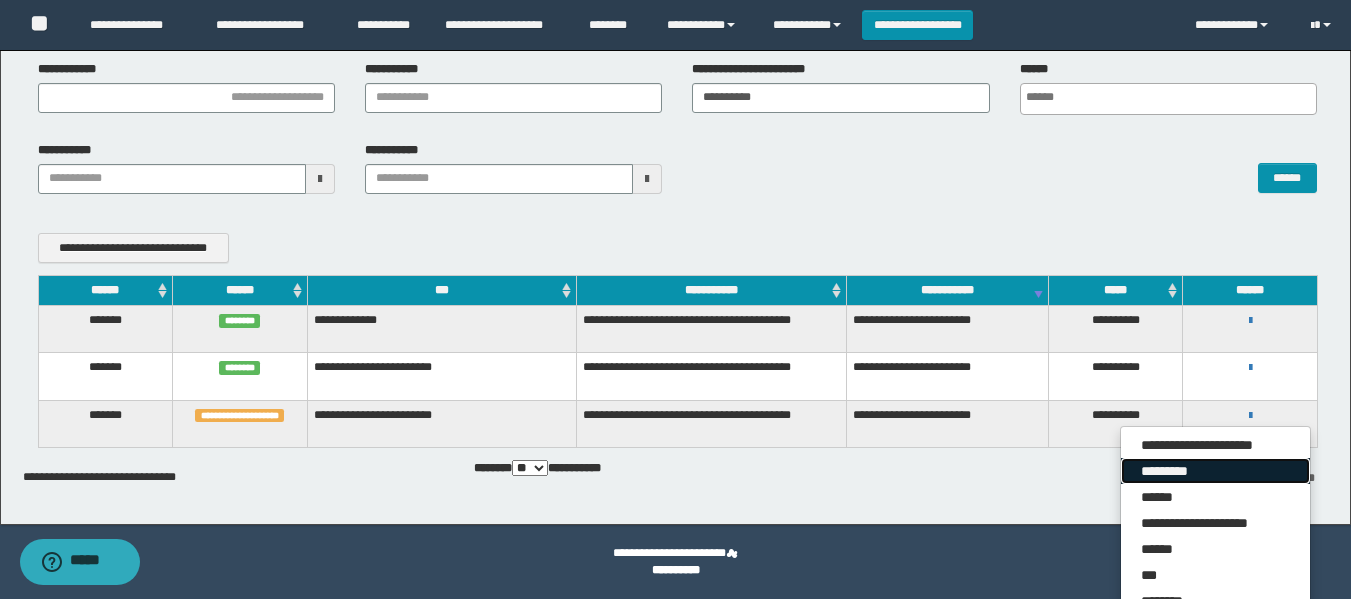 click on "*********" at bounding box center [1215, 471] 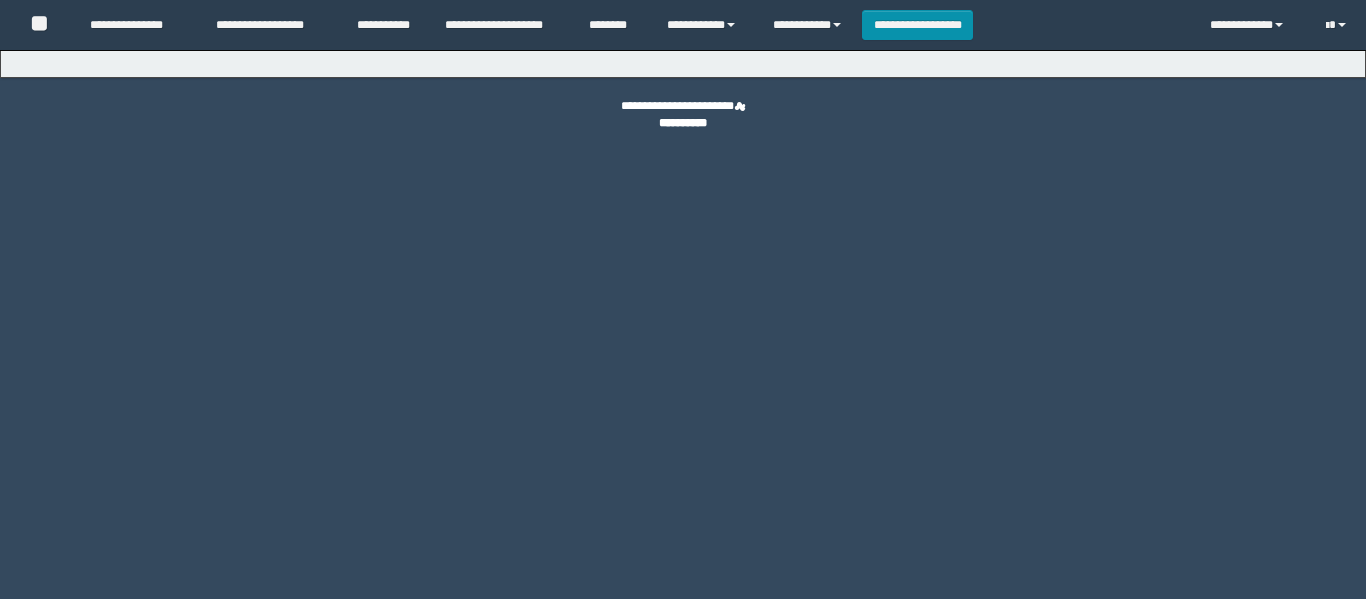 scroll, scrollTop: 0, scrollLeft: 0, axis: both 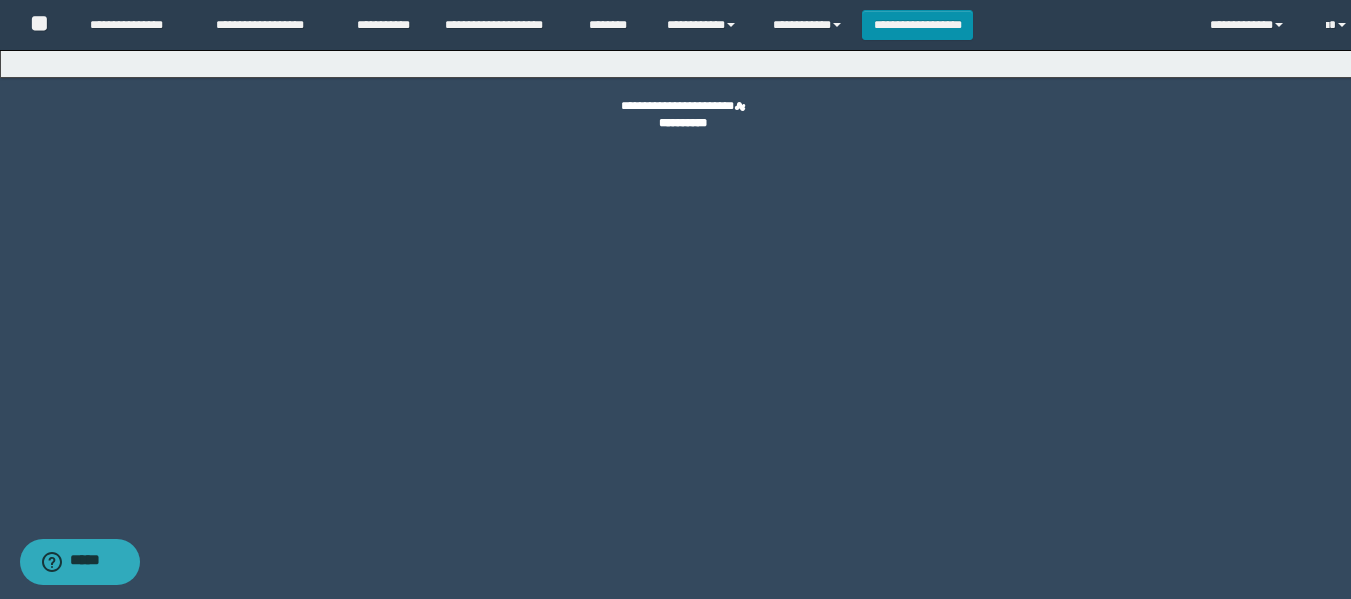 select on "**" 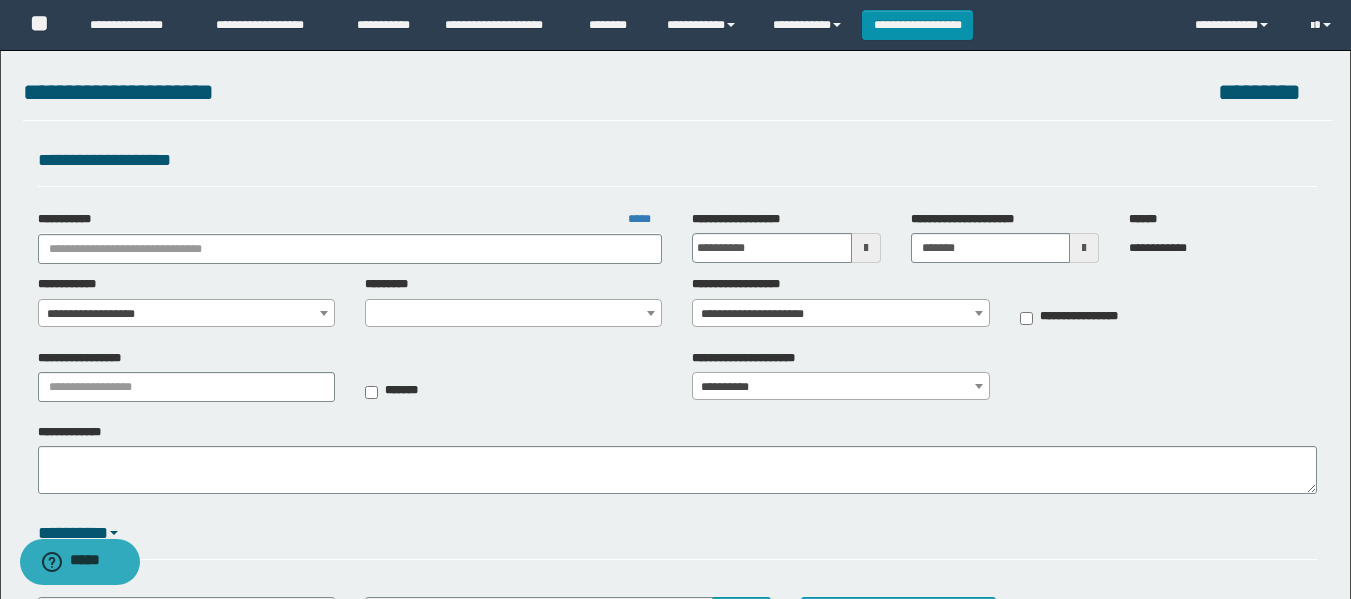 type on "**********" 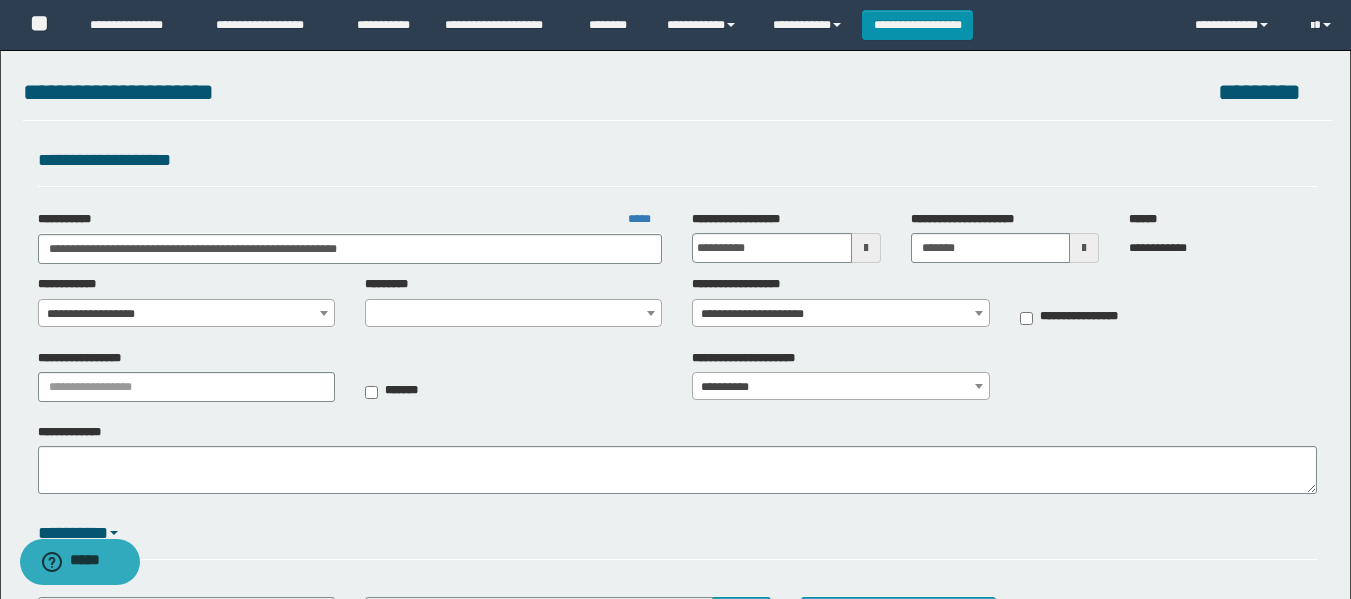 select on "****" 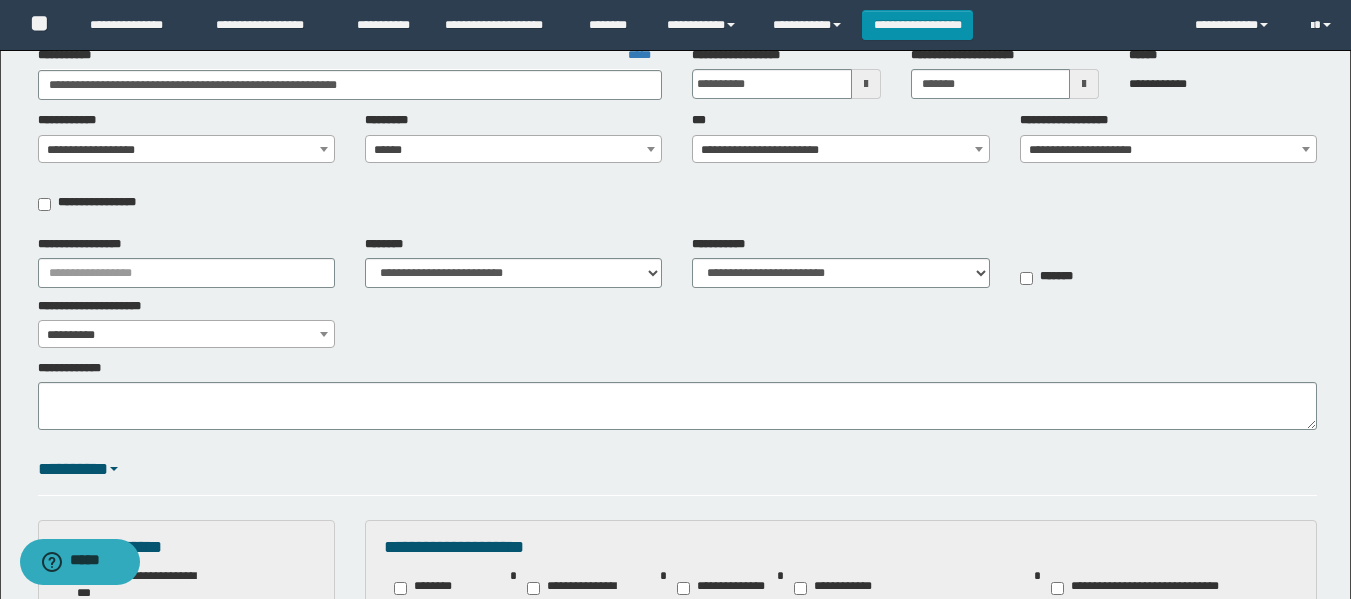 scroll, scrollTop: 200, scrollLeft: 0, axis: vertical 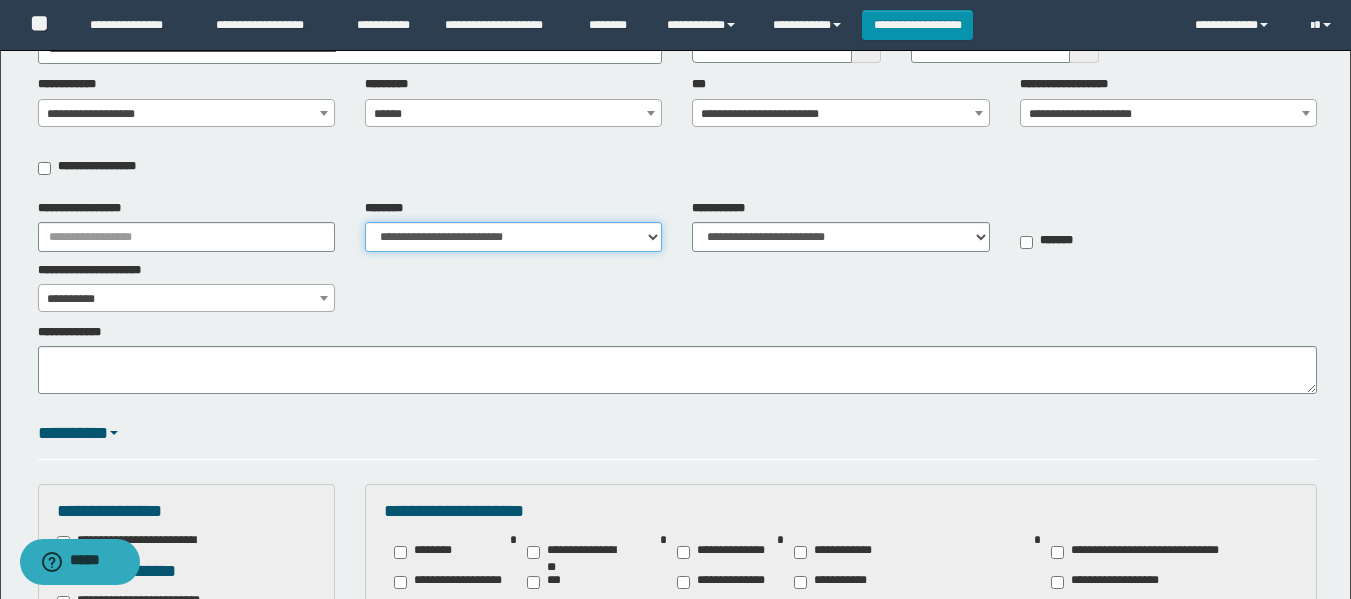 click on "**********" at bounding box center [513, 237] 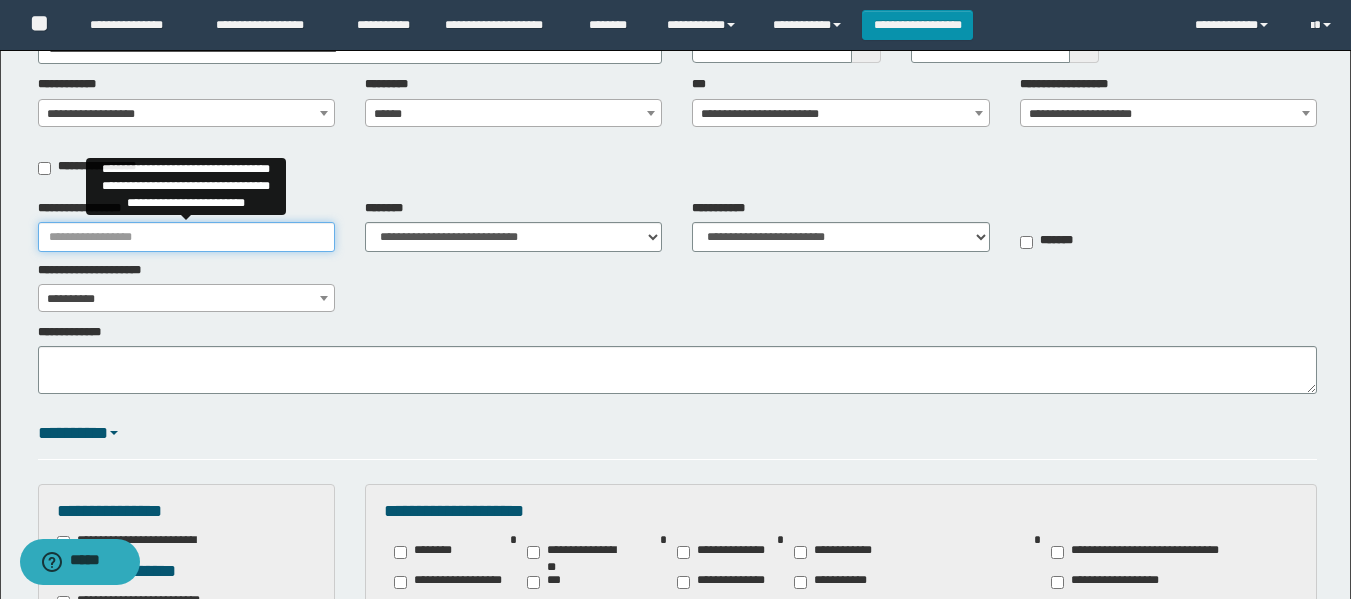 click on "**********" at bounding box center [186, 237] 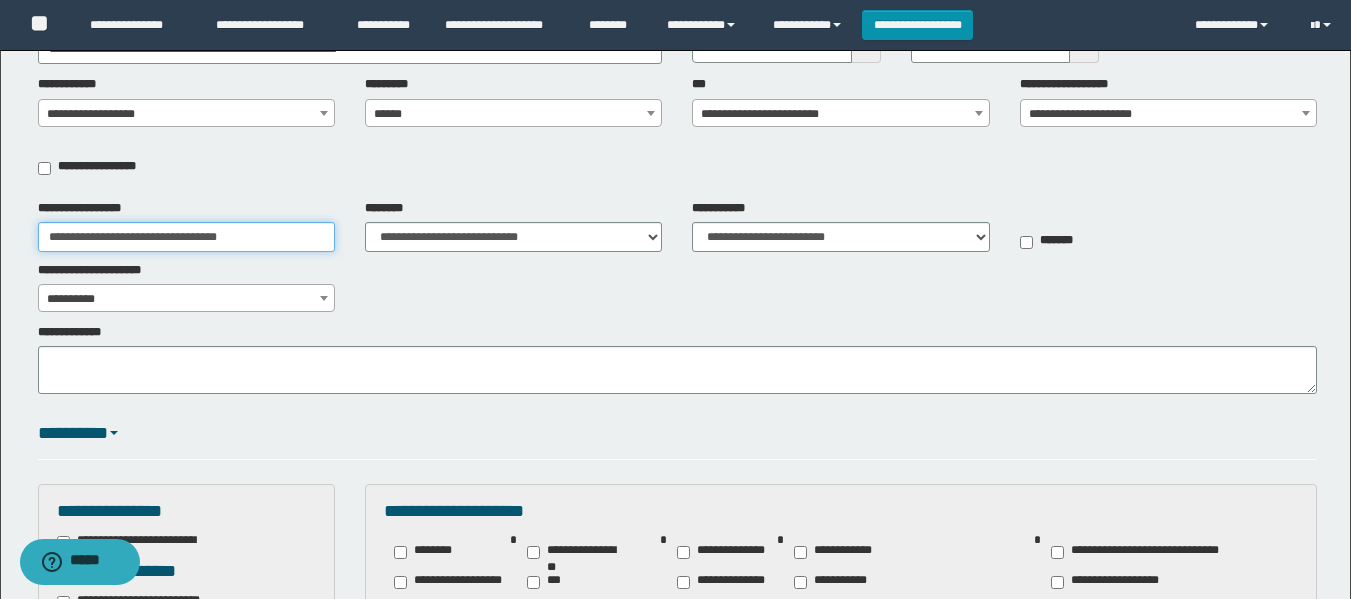 drag, startPoint x: 134, startPoint y: 237, endPoint x: 0, endPoint y: 238, distance: 134.00374 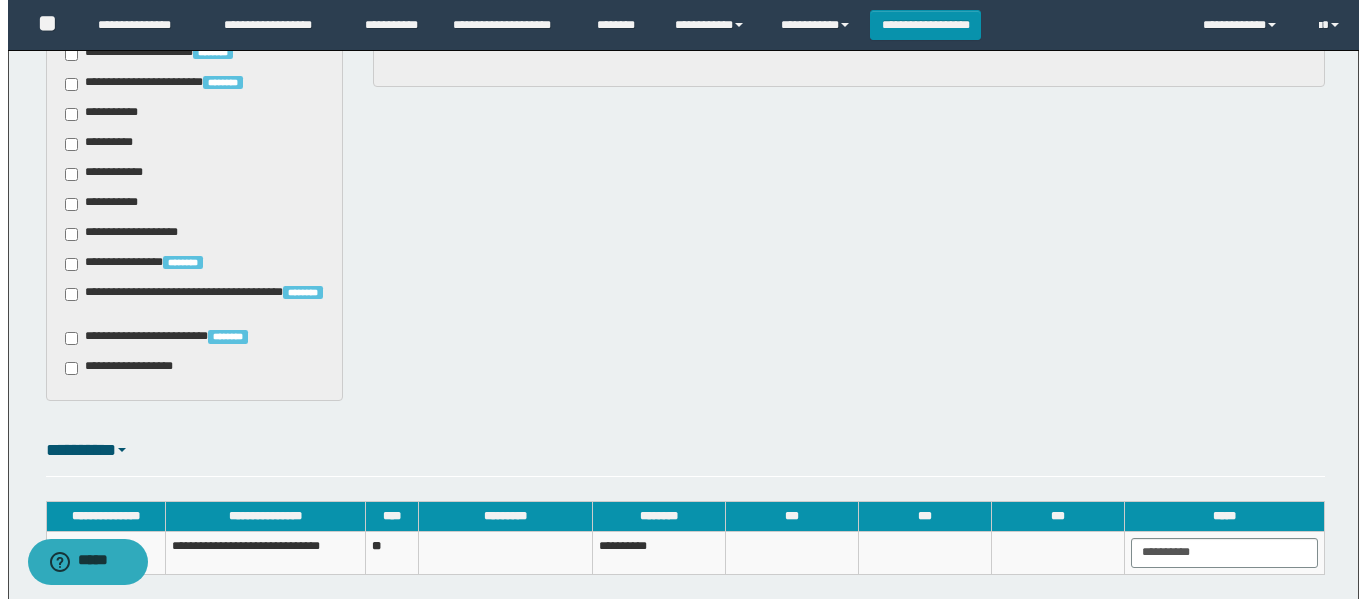 scroll, scrollTop: 1300, scrollLeft: 0, axis: vertical 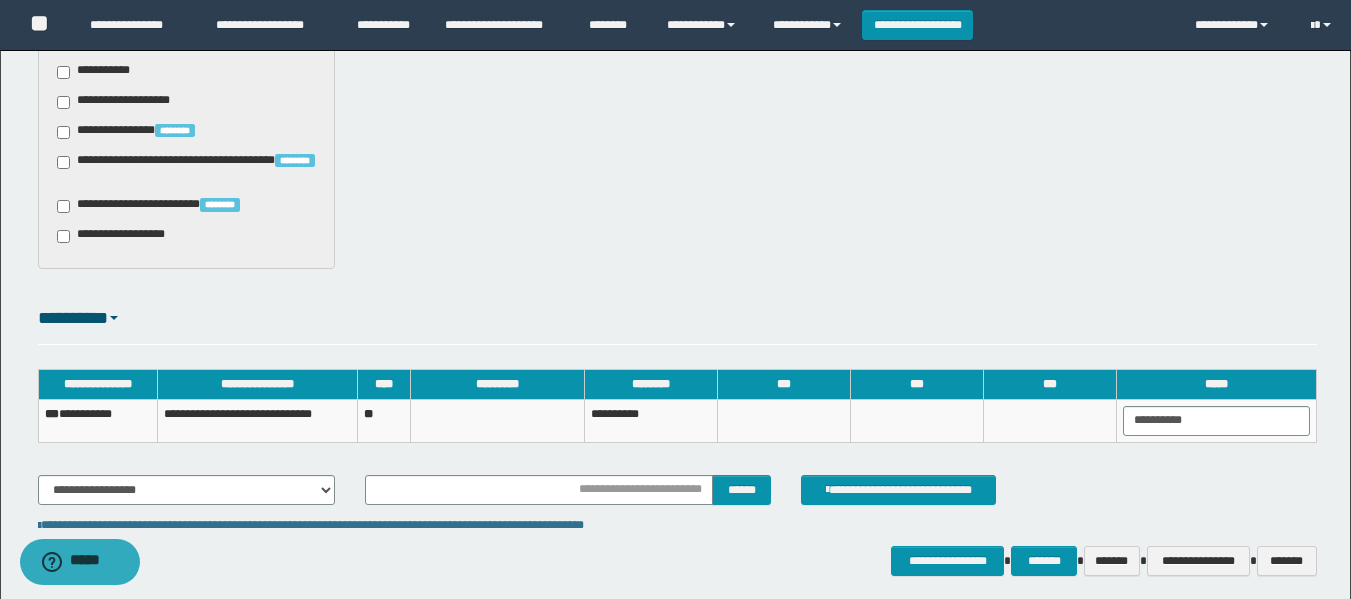 type on "**********" 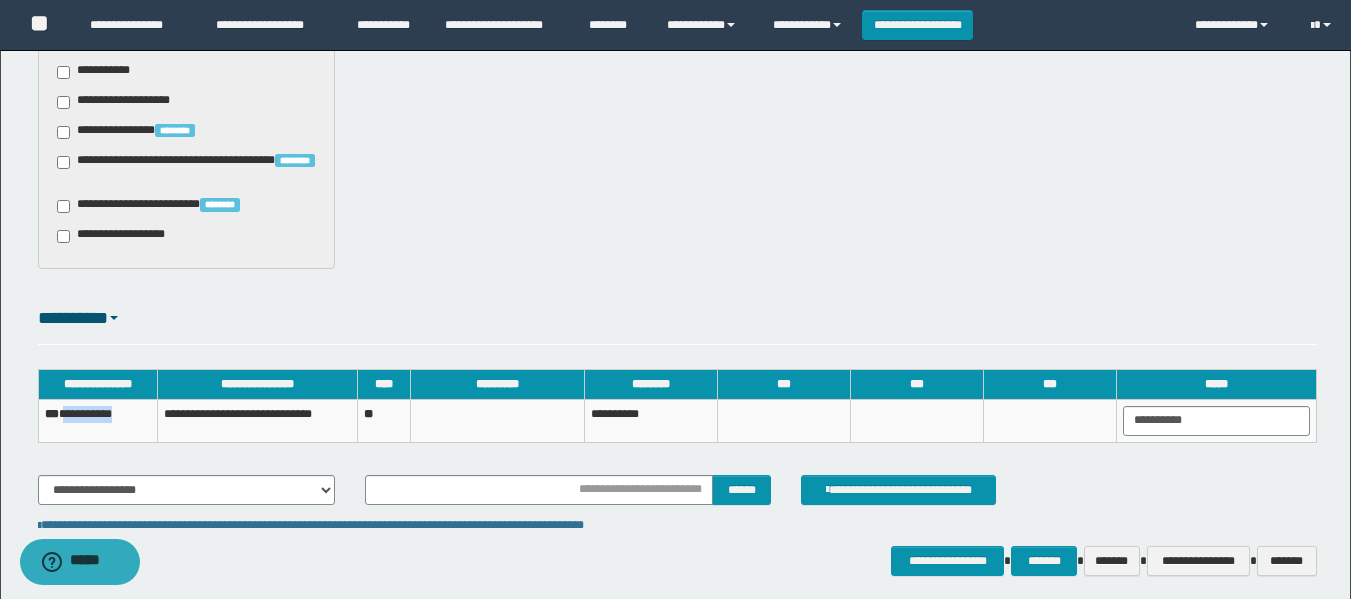 click on "**********" at bounding box center (98, 420) 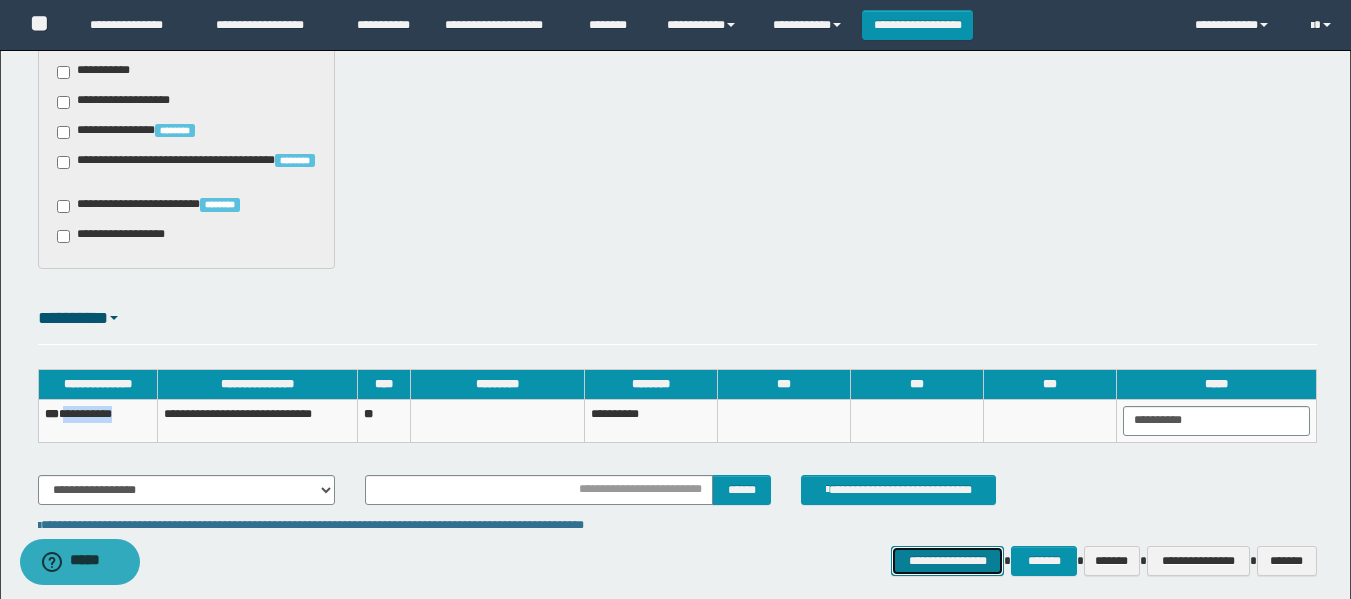 click on "**********" at bounding box center (947, 561) 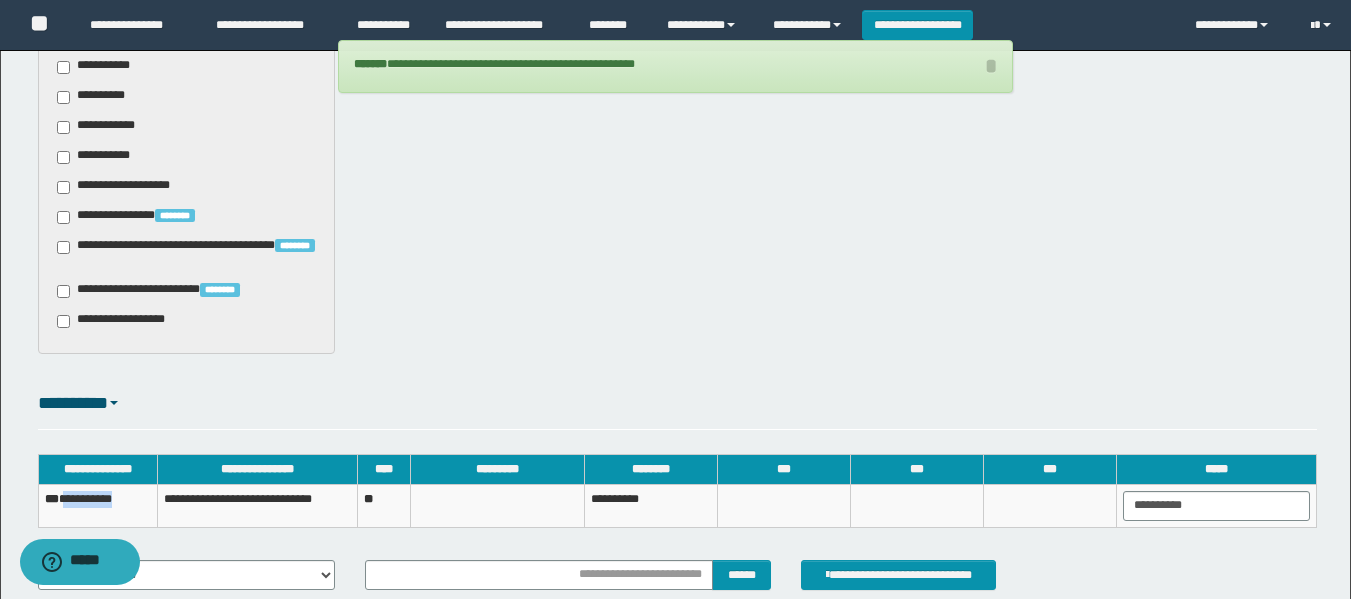 scroll, scrollTop: 1200, scrollLeft: 0, axis: vertical 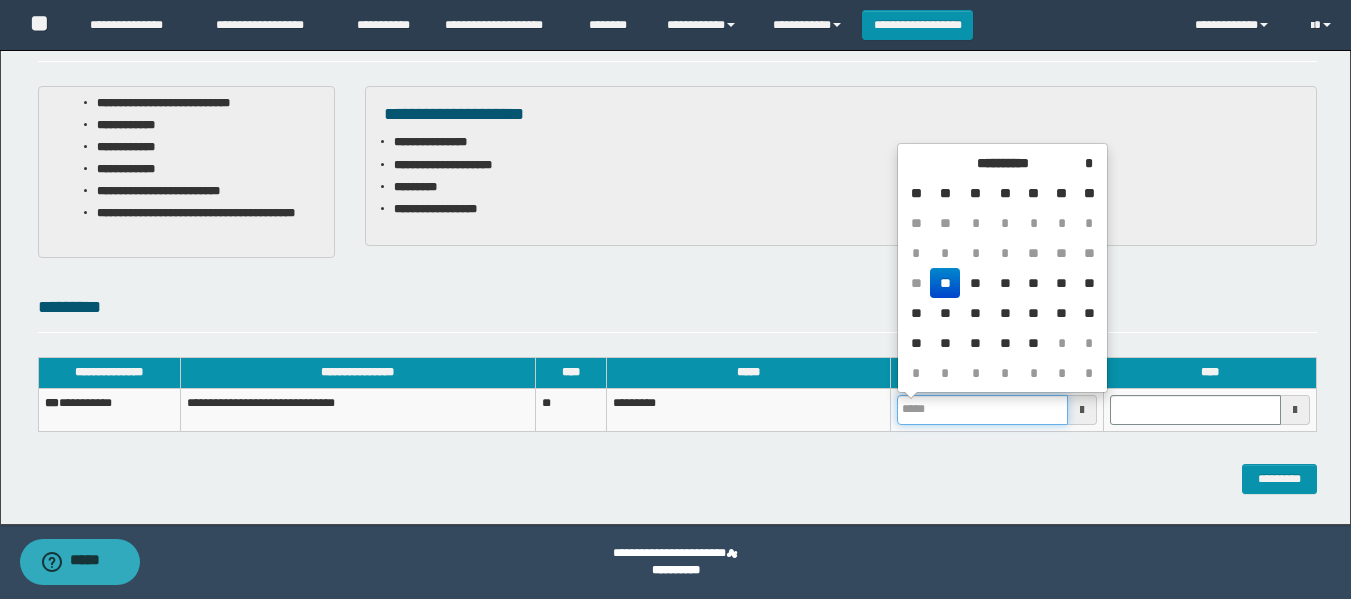 click at bounding box center [982, 410] 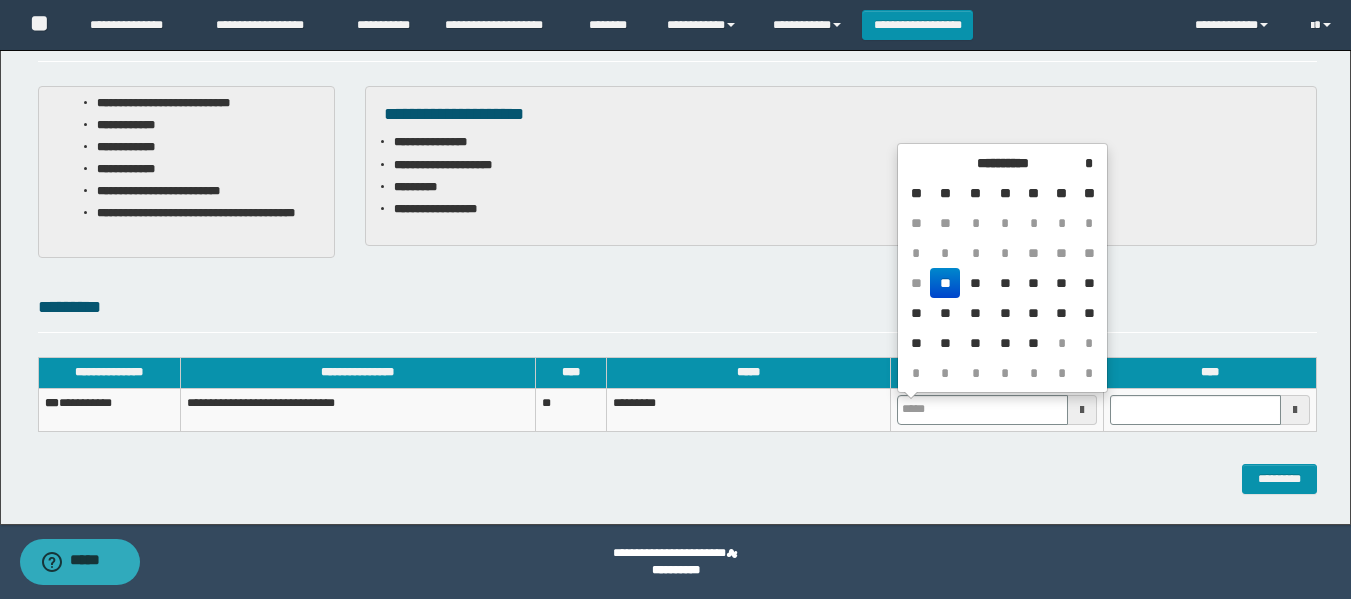 click on "**" at bounding box center [944, 283] 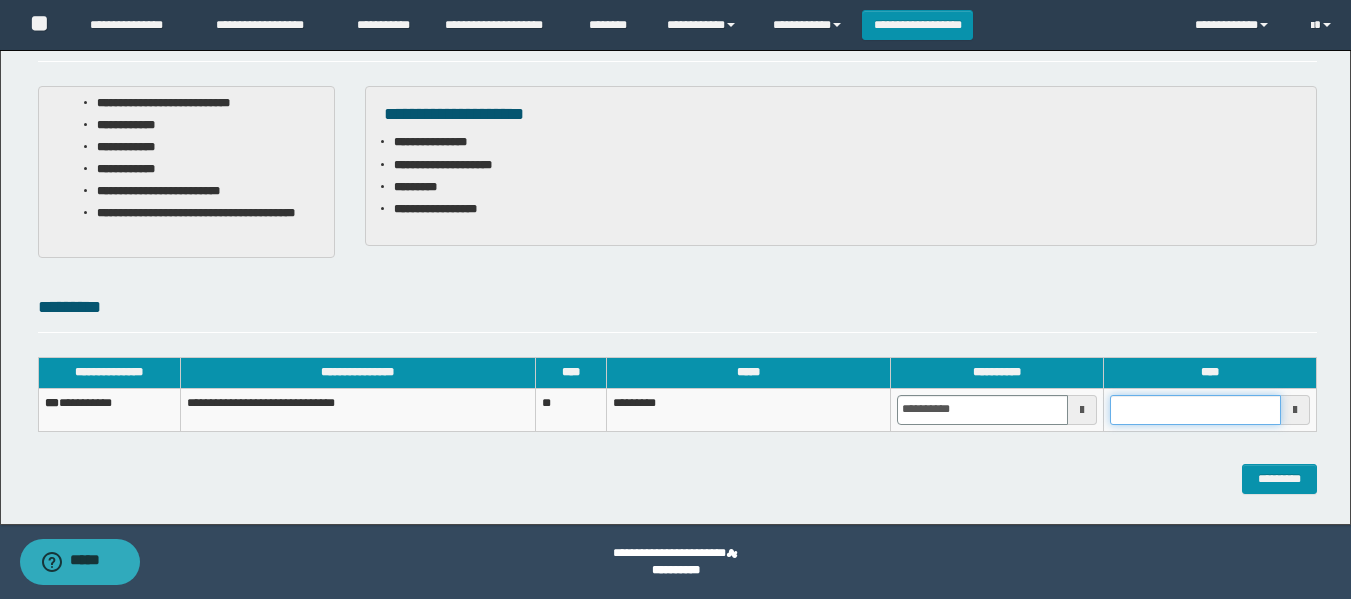 click at bounding box center [1195, 410] 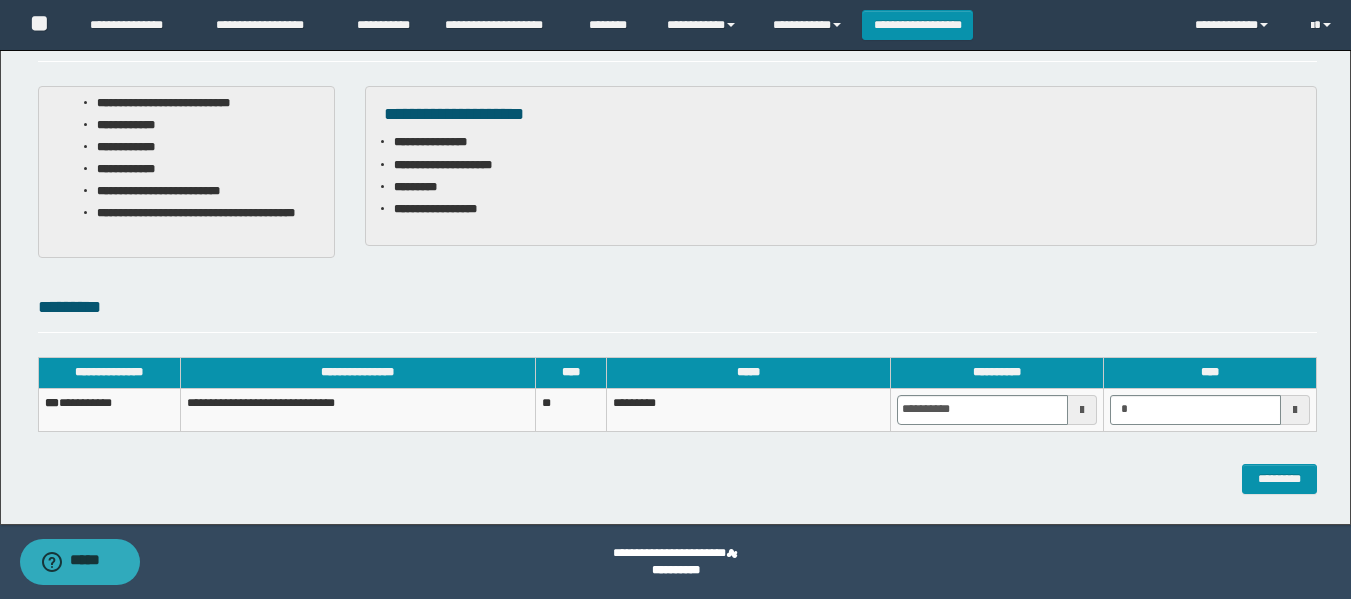 type on "*******" 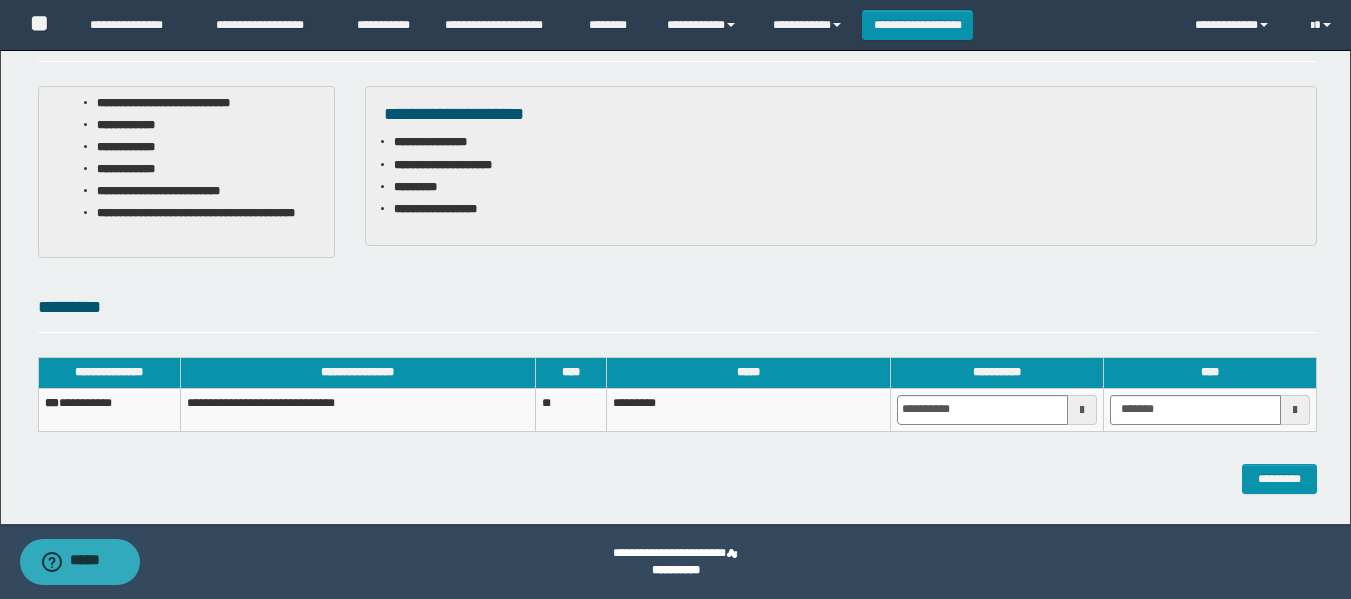 drag, startPoint x: 1162, startPoint y: 461, endPoint x: 1173, endPoint y: 462, distance: 11.045361 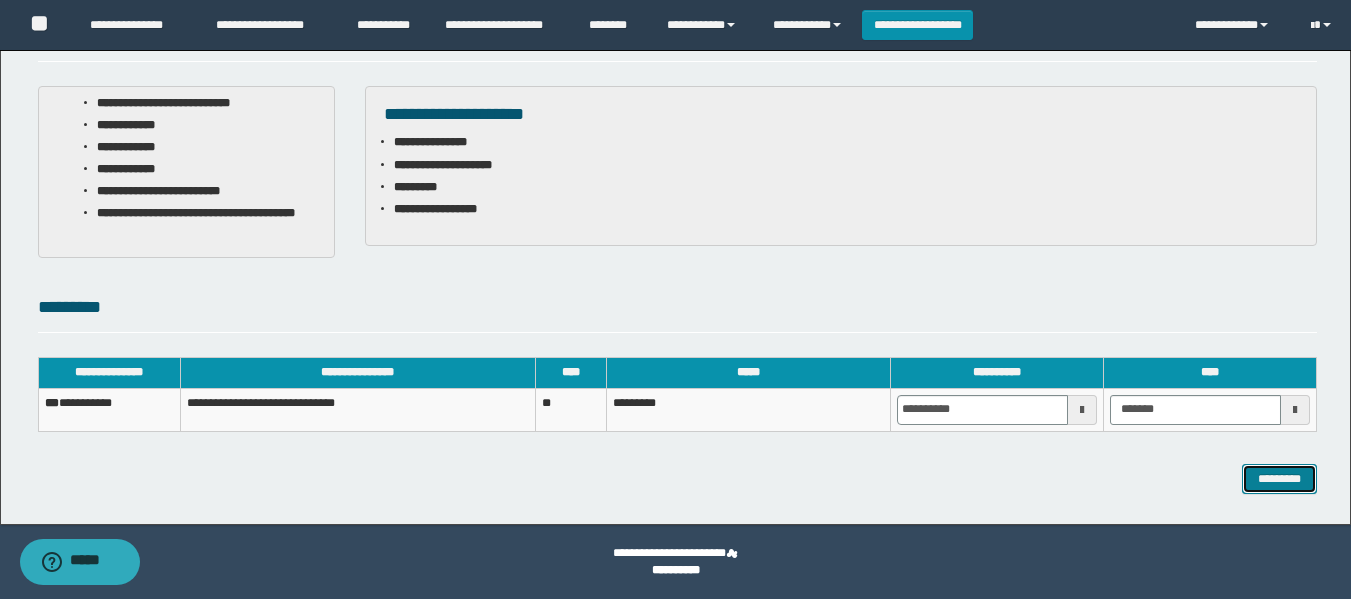 click on "*********" at bounding box center [1279, 479] 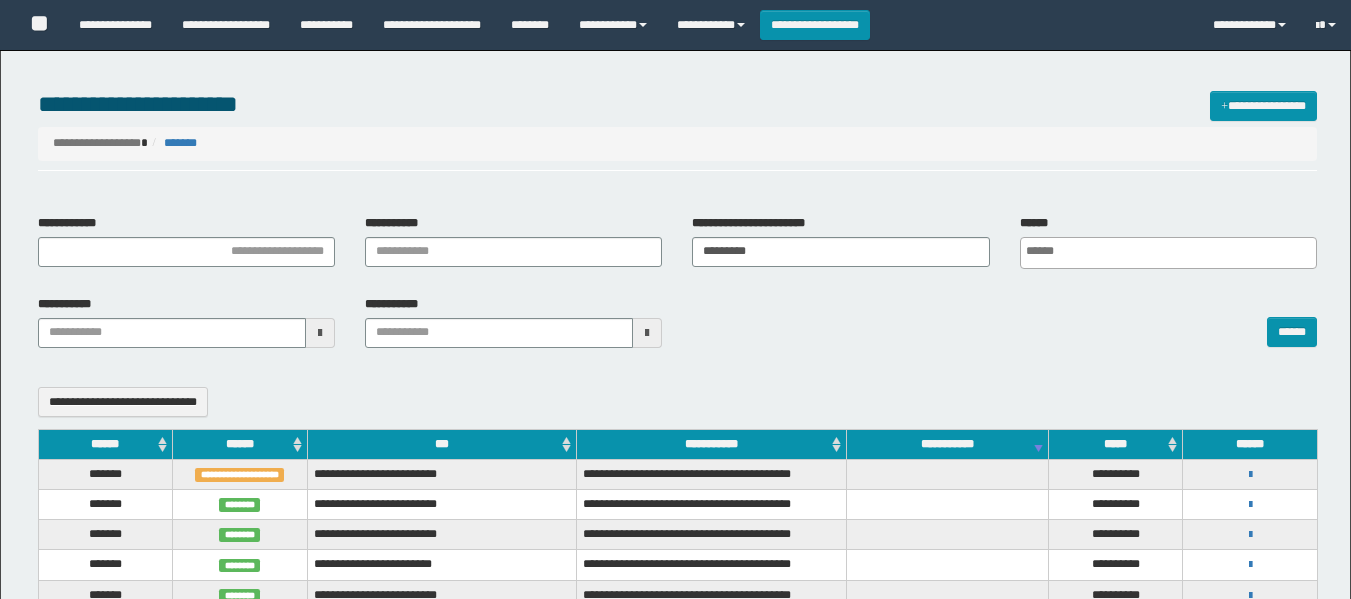 select 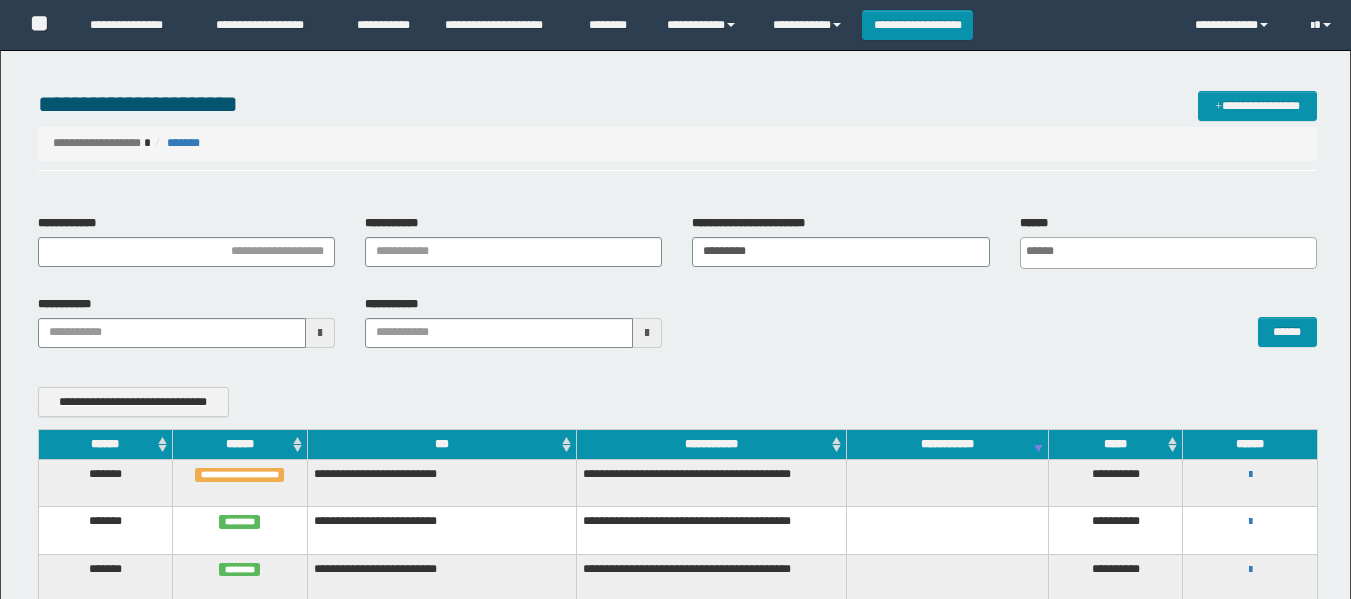 scroll, scrollTop: 391, scrollLeft: 0, axis: vertical 